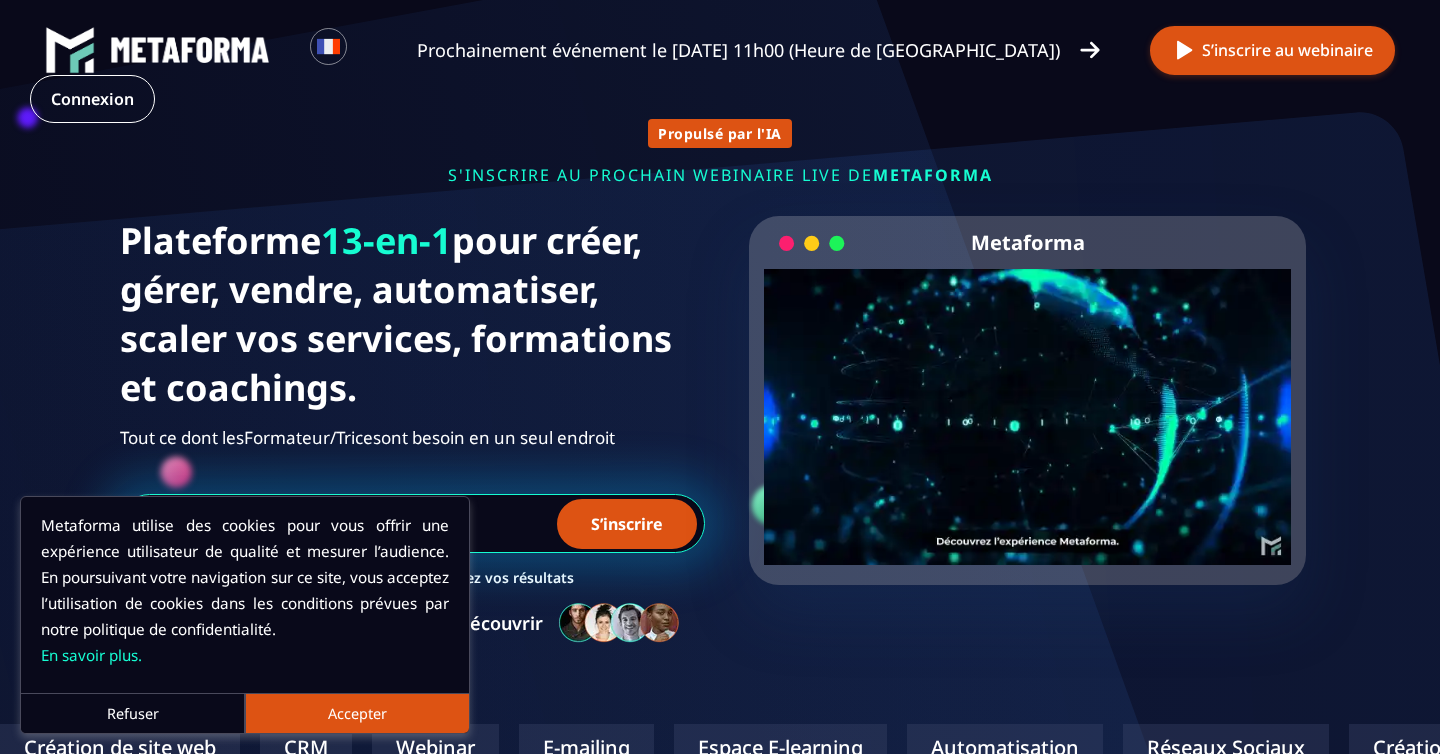 scroll, scrollTop: 0, scrollLeft: 0, axis: both 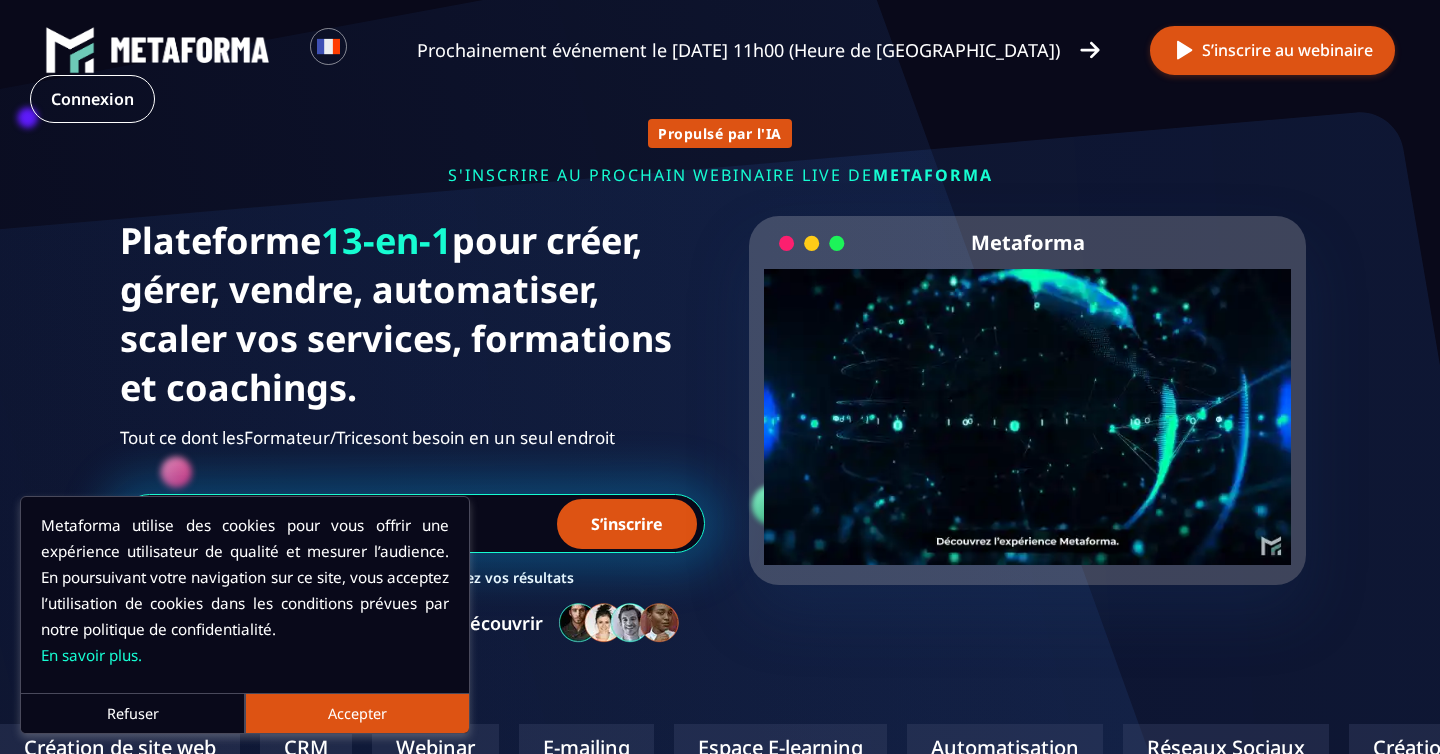 click on "Refuser" at bounding box center [133, 713] 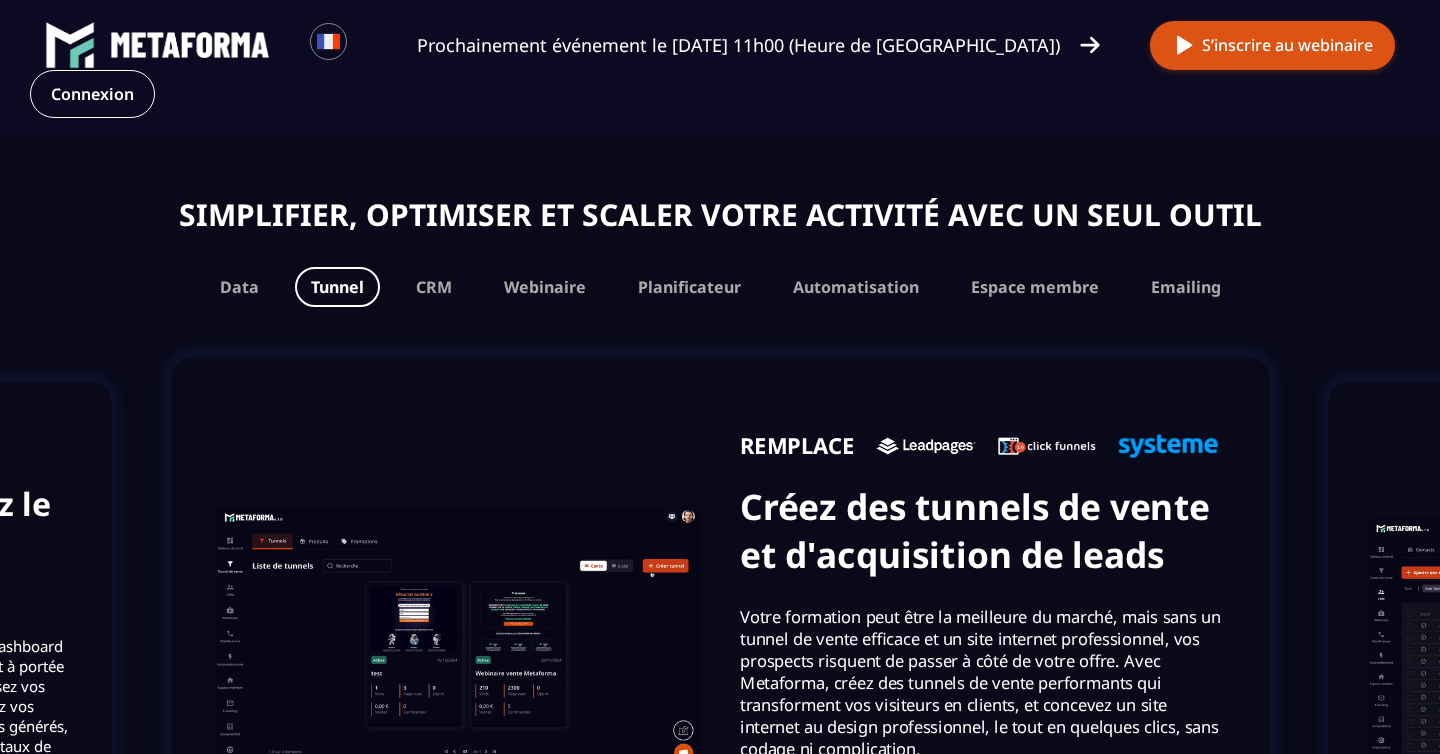 scroll, scrollTop: 1189, scrollLeft: 0, axis: vertical 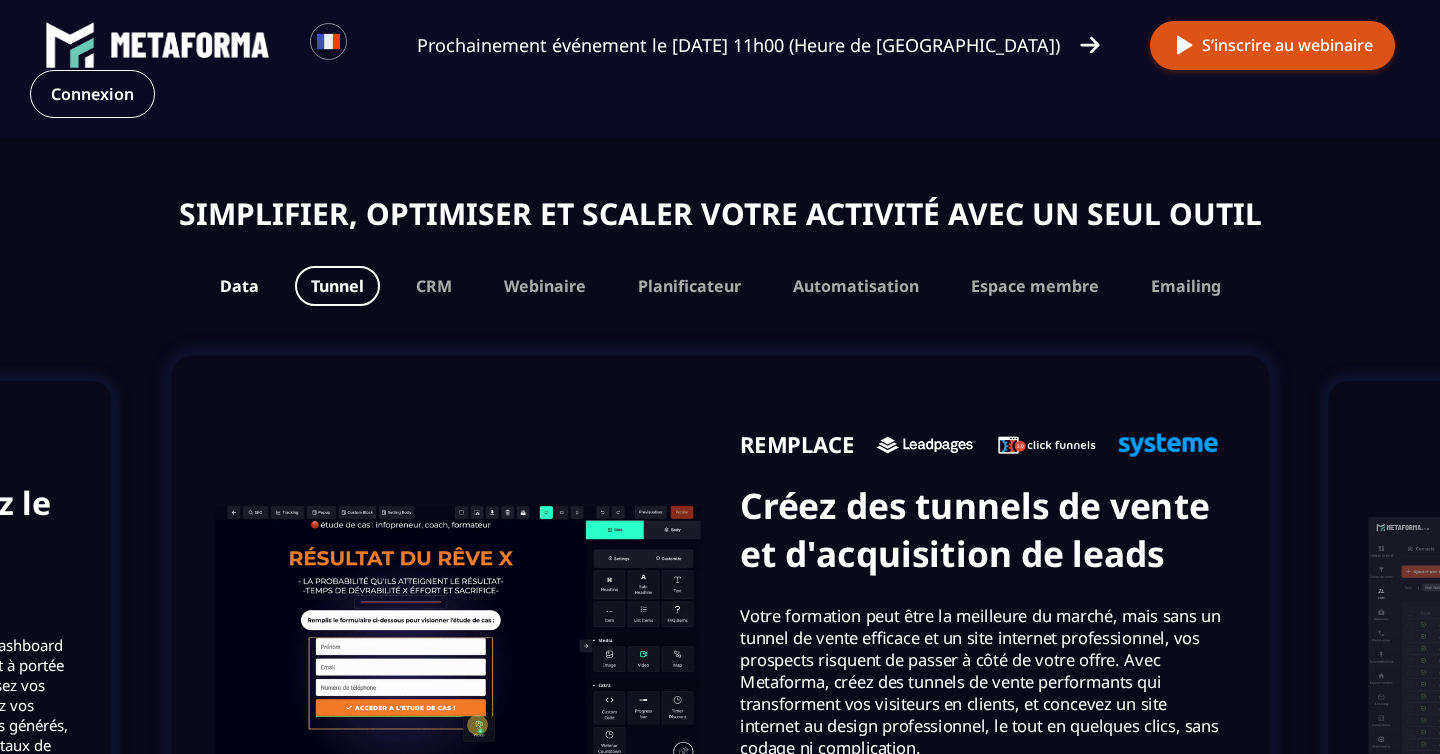 click on "Data" at bounding box center (239, 286) 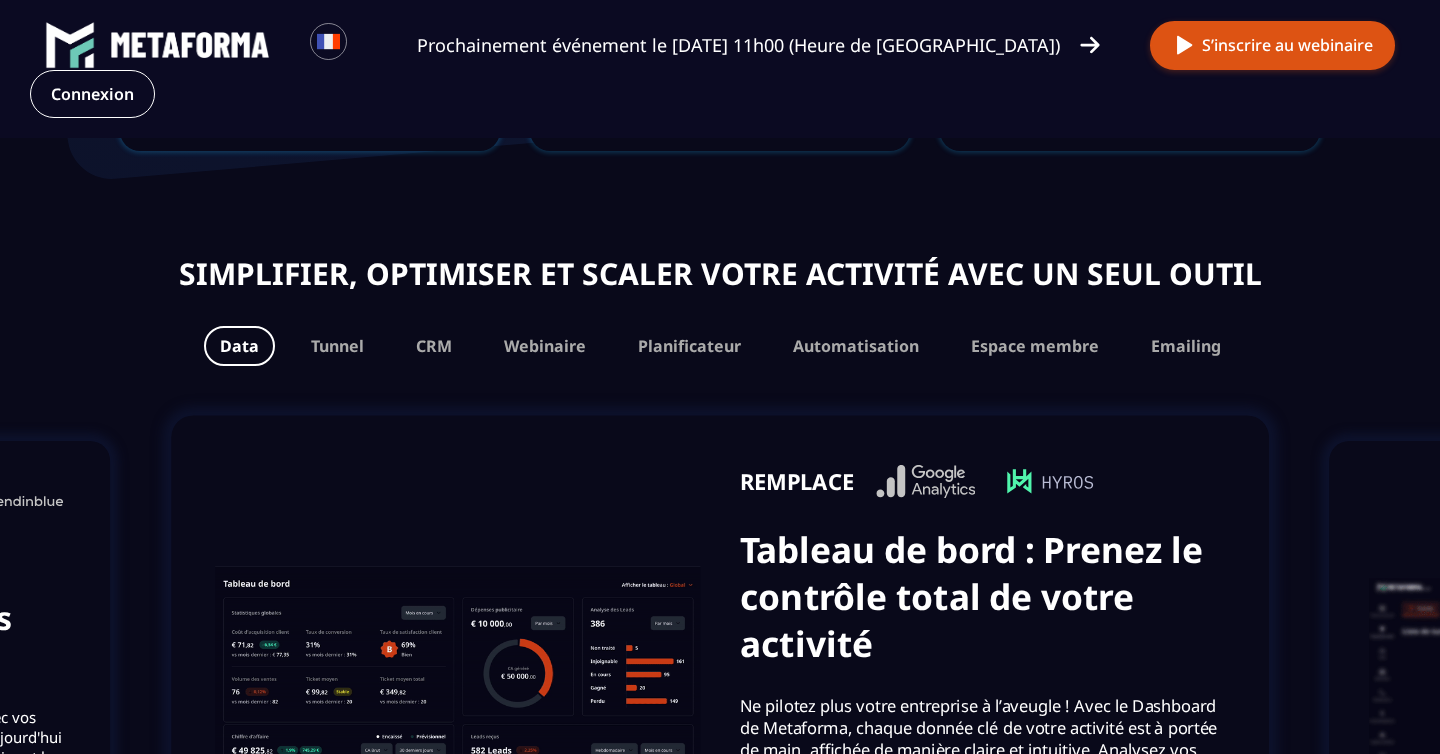 scroll, scrollTop: 1128, scrollLeft: 0, axis: vertical 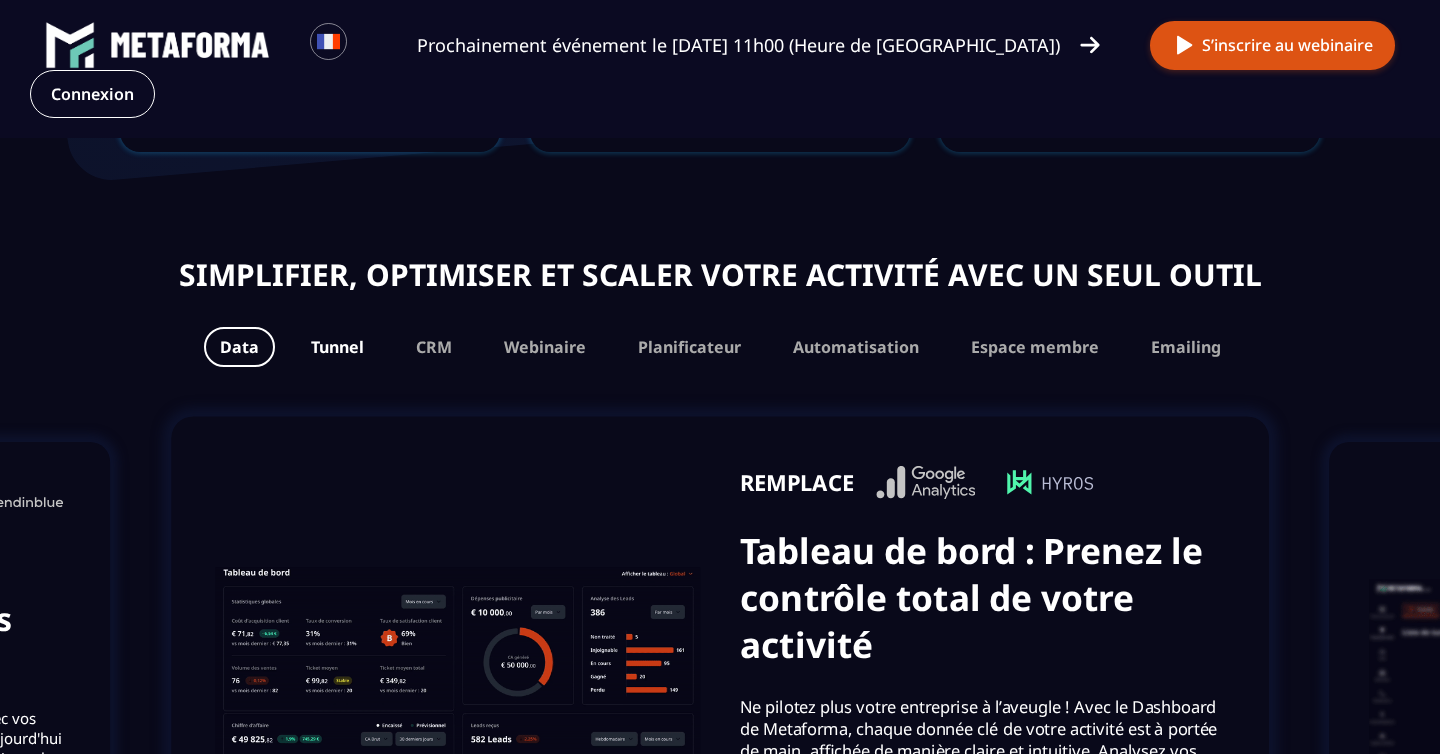 click on "Tunnel" at bounding box center [337, 347] 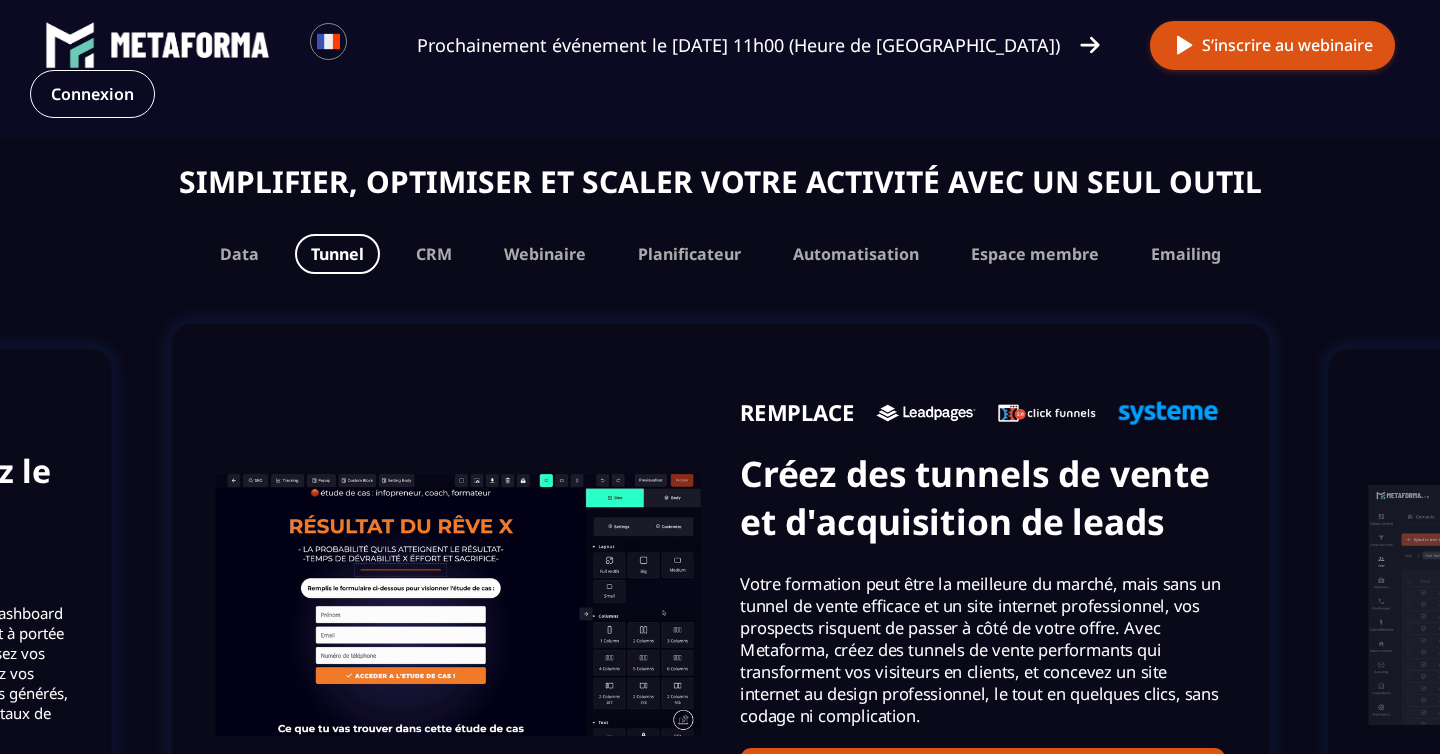 scroll, scrollTop: 1277, scrollLeft: 0, axis: vertical 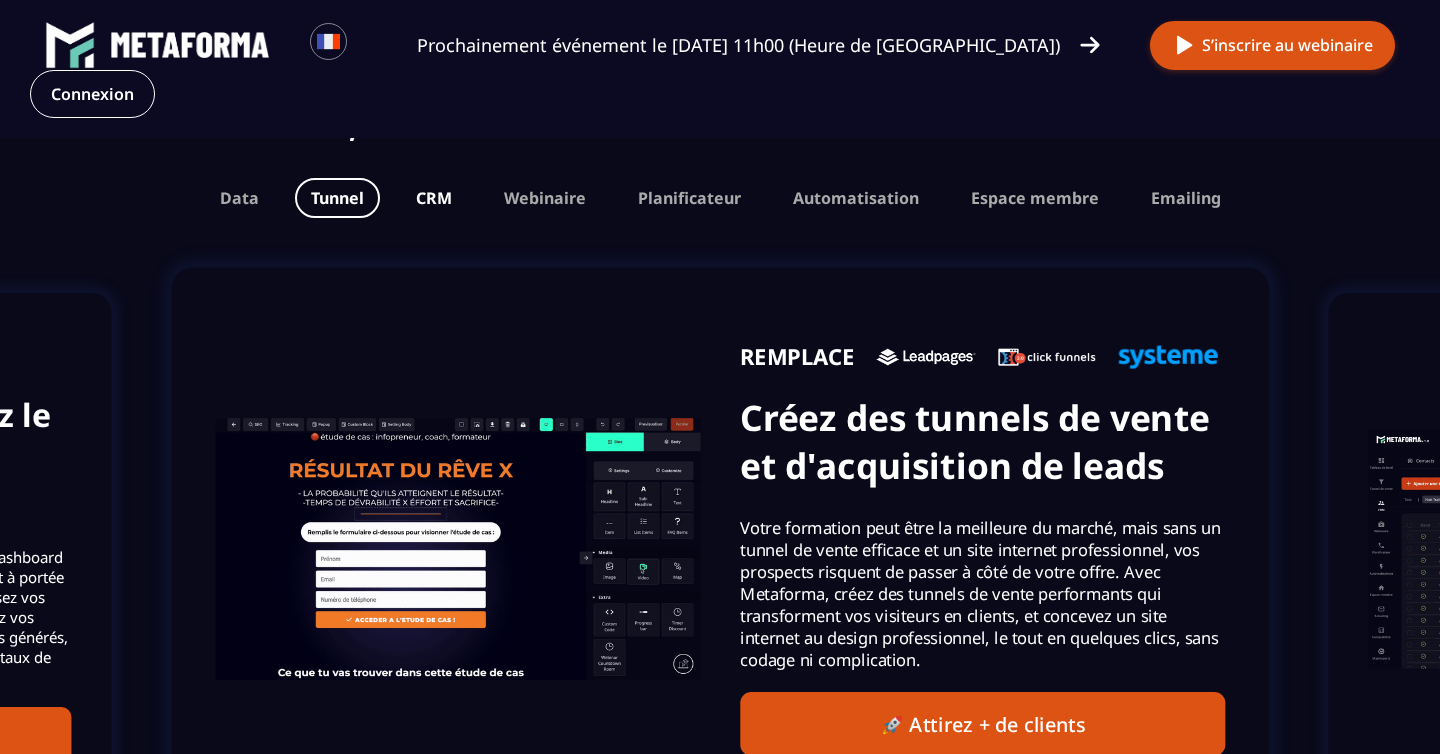 click on "CRM" at bounding box center (434, 198) 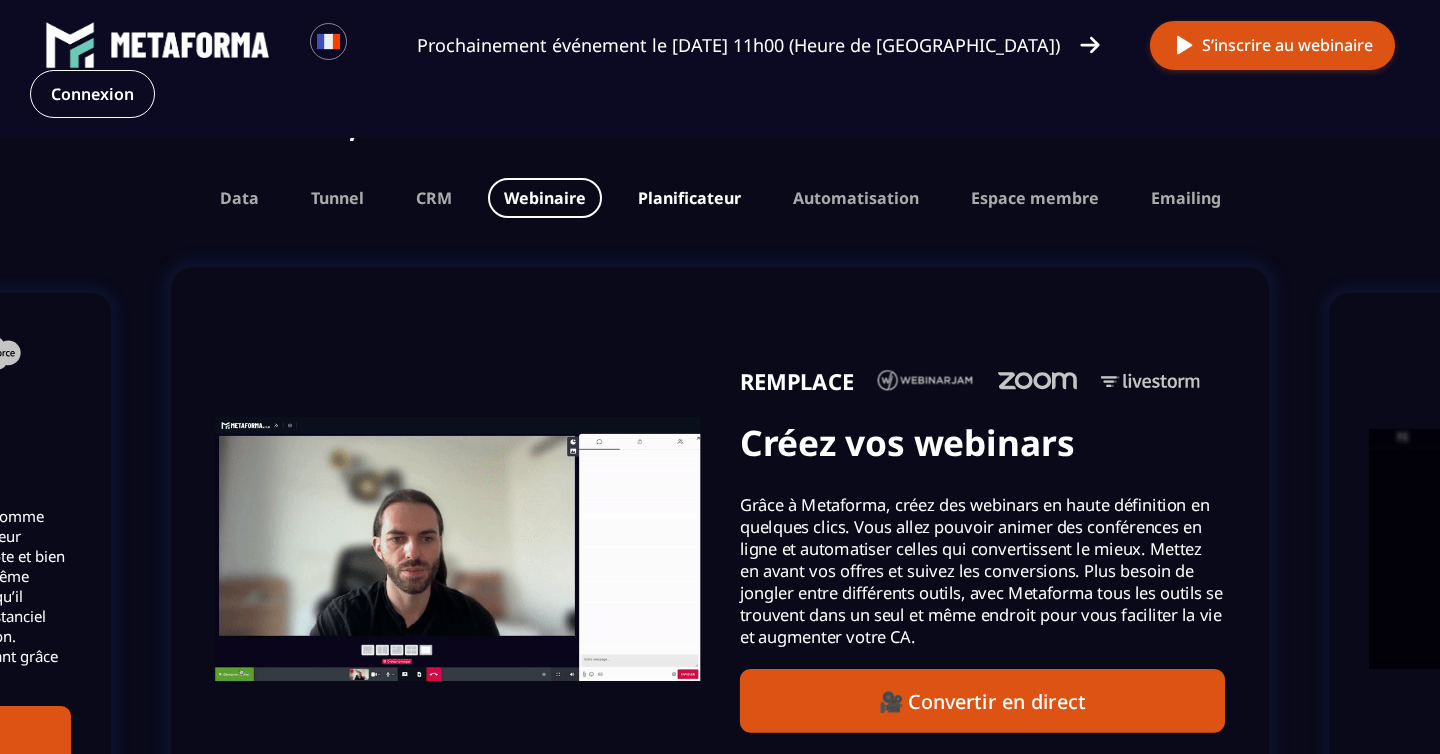 click on "Planificateur" at bounding box center (689, 198) 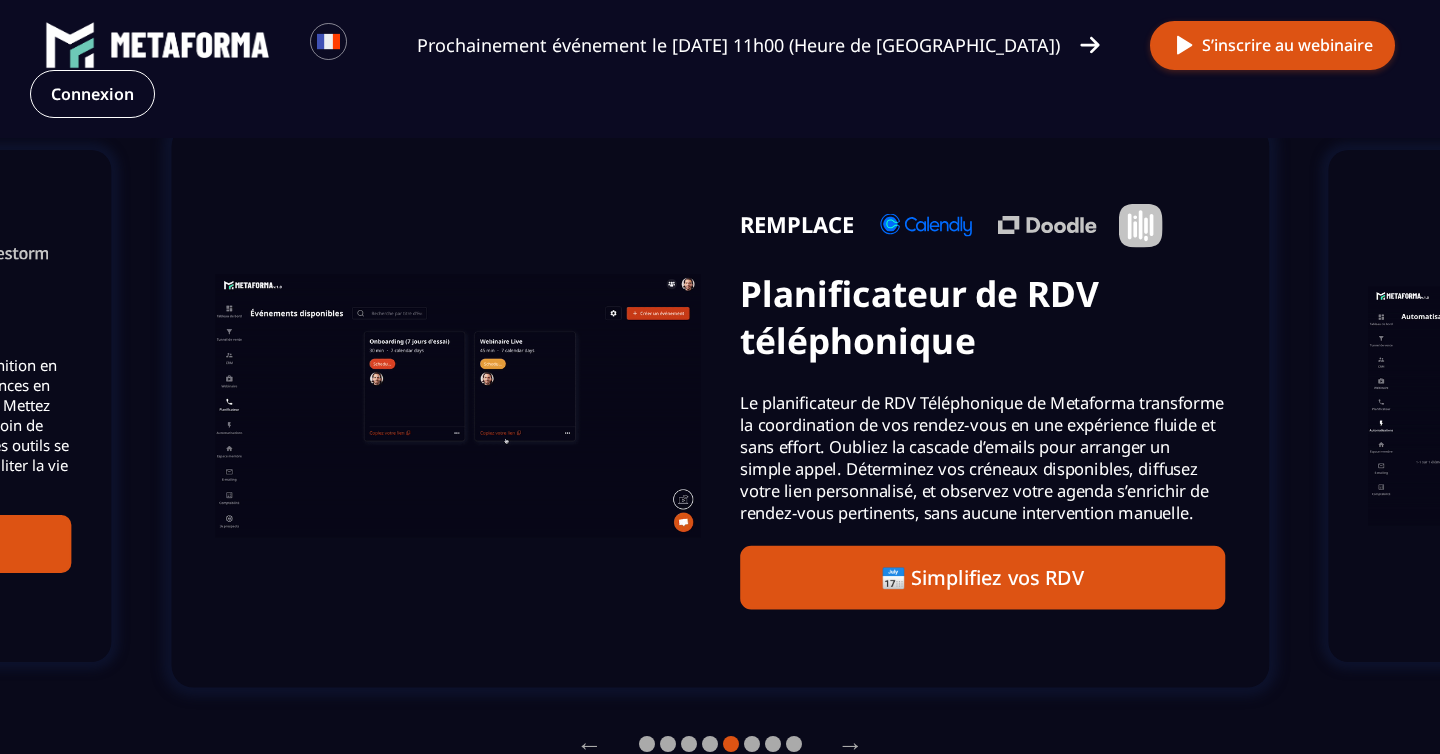scroll, scrollTop: 1423, scrollLeft: 0, axis: vertical 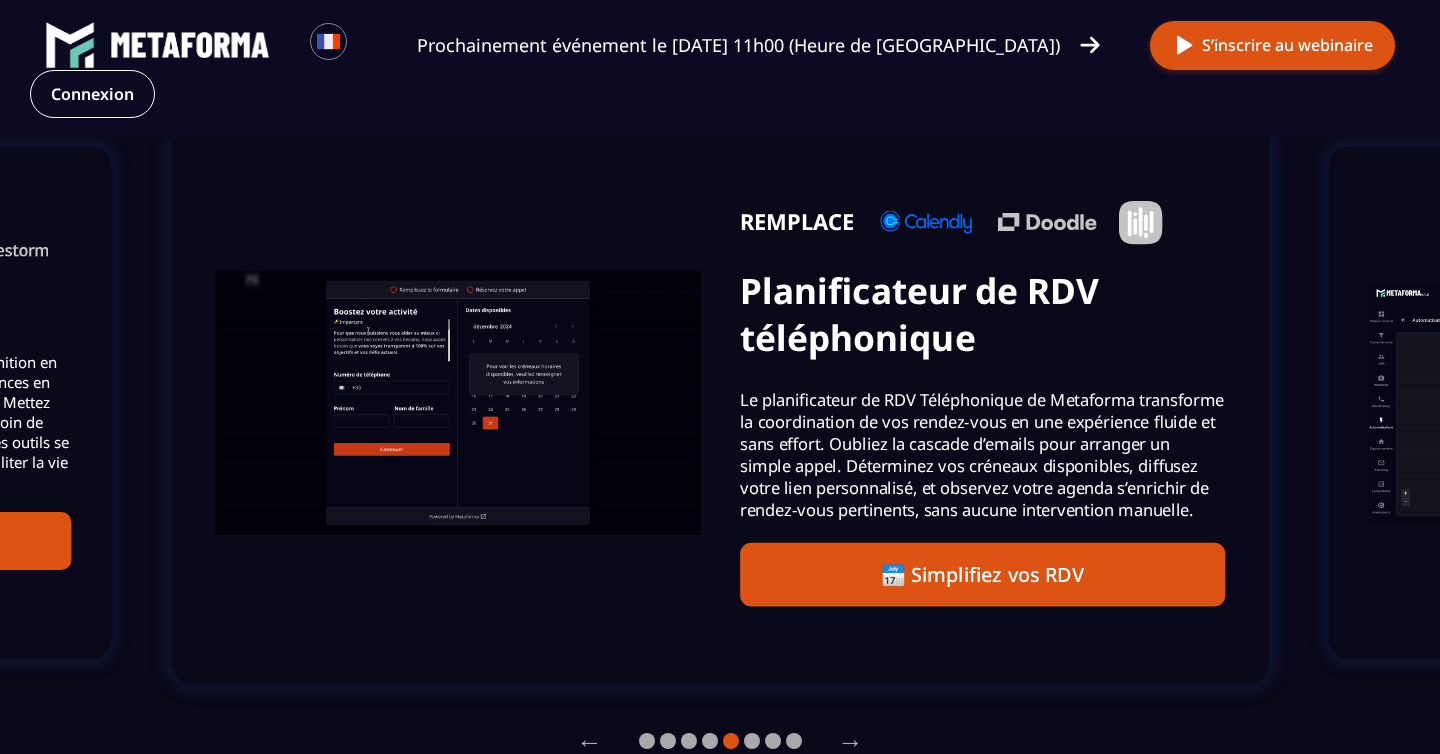 click on "📅 Simplifiez vos RDV" at bounding box center (982, 574) 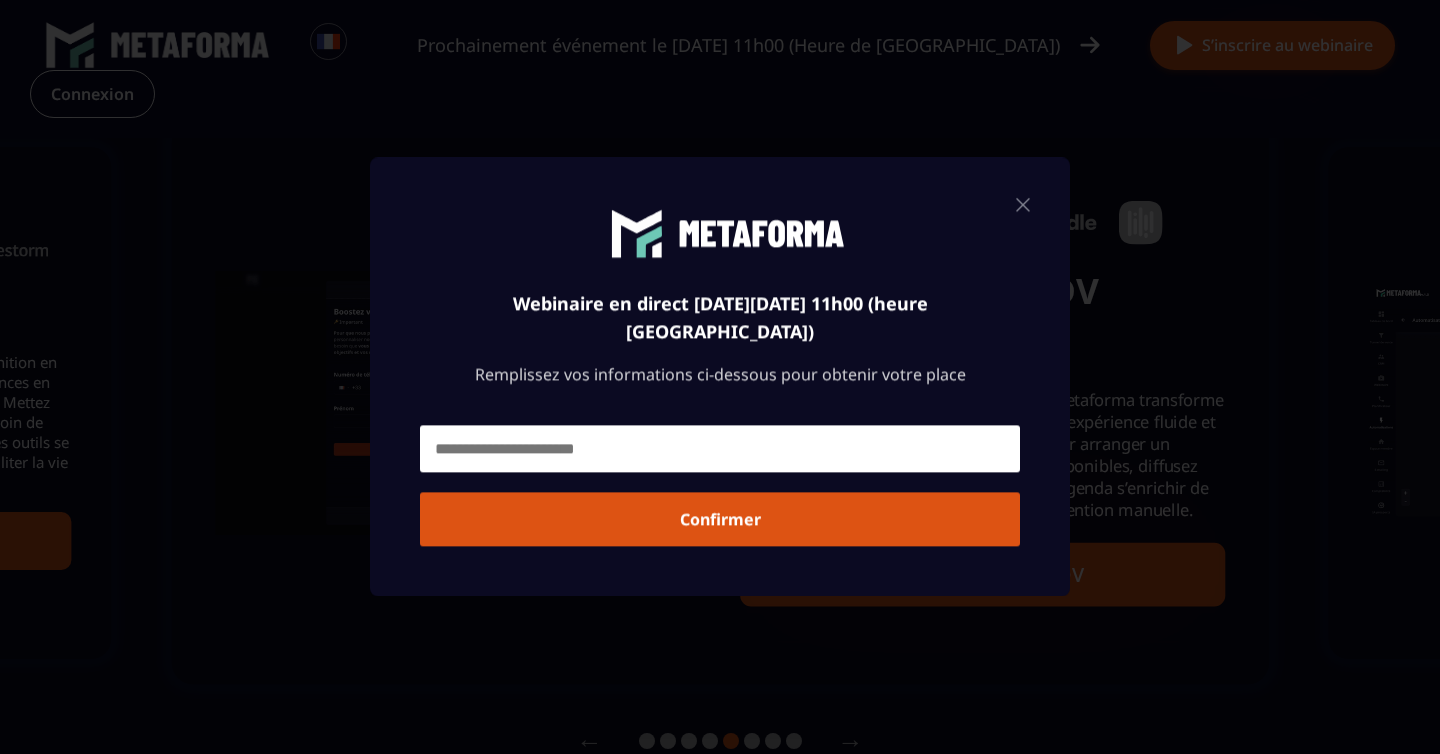 click at bounding box center (1023, 204) 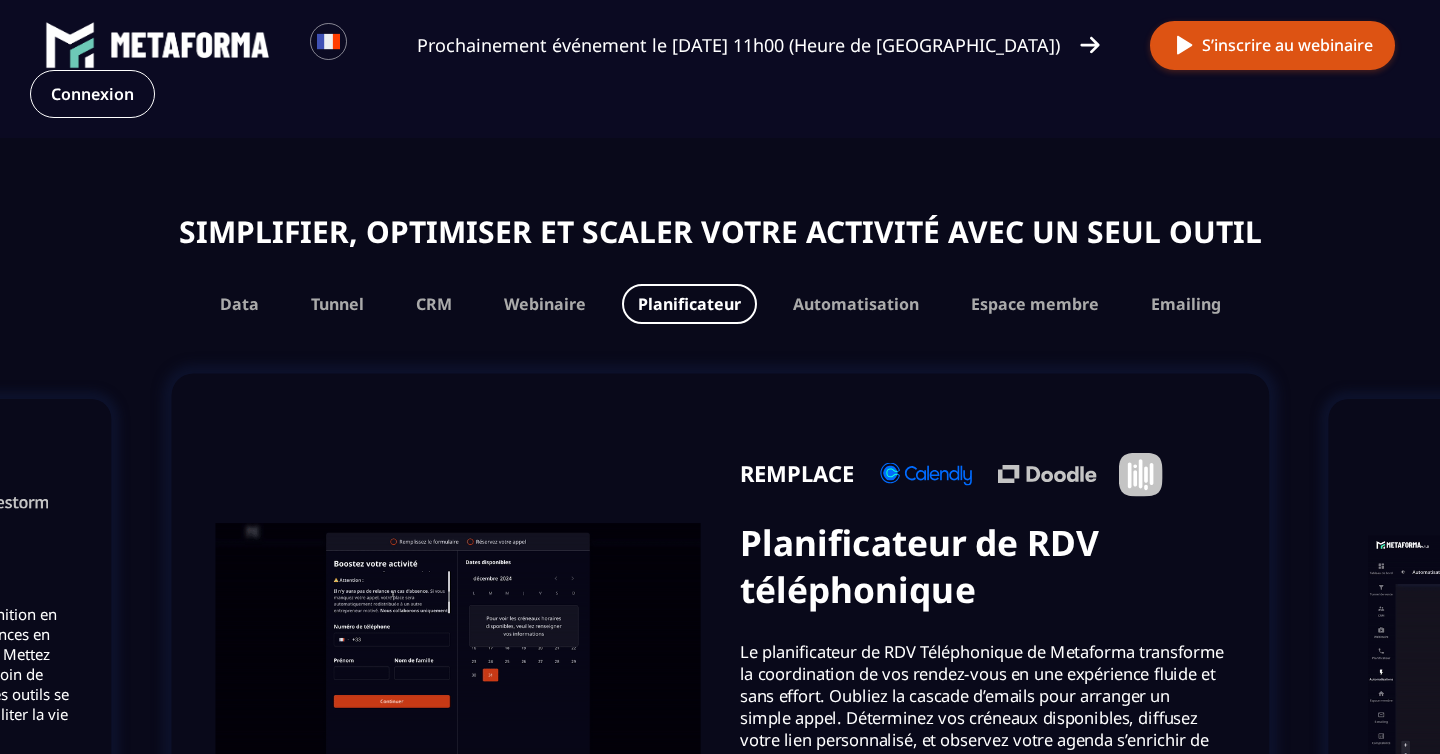 scroll, scrollTop: 1170, scrollLeft: 0, axis: vertical 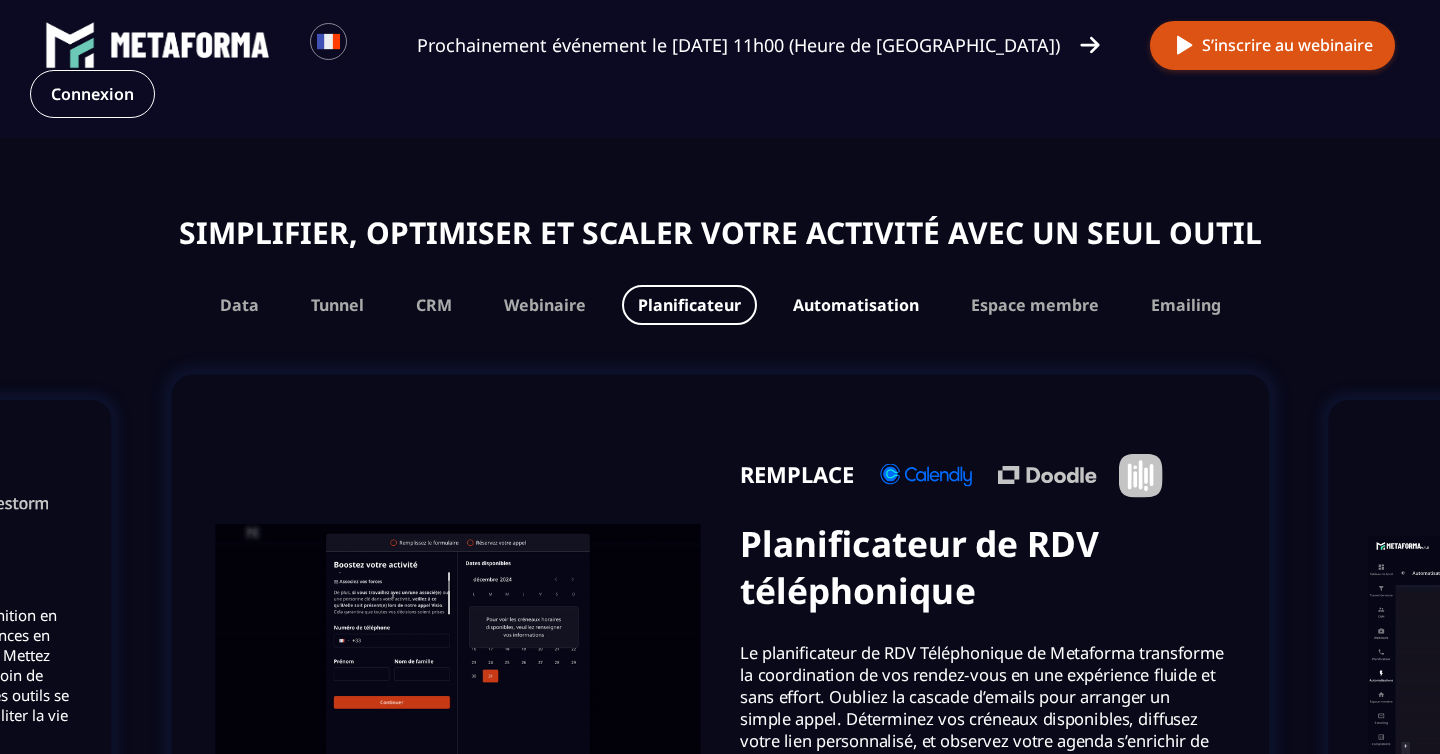 click on "Automatisation" at bounding box center (856, 305) 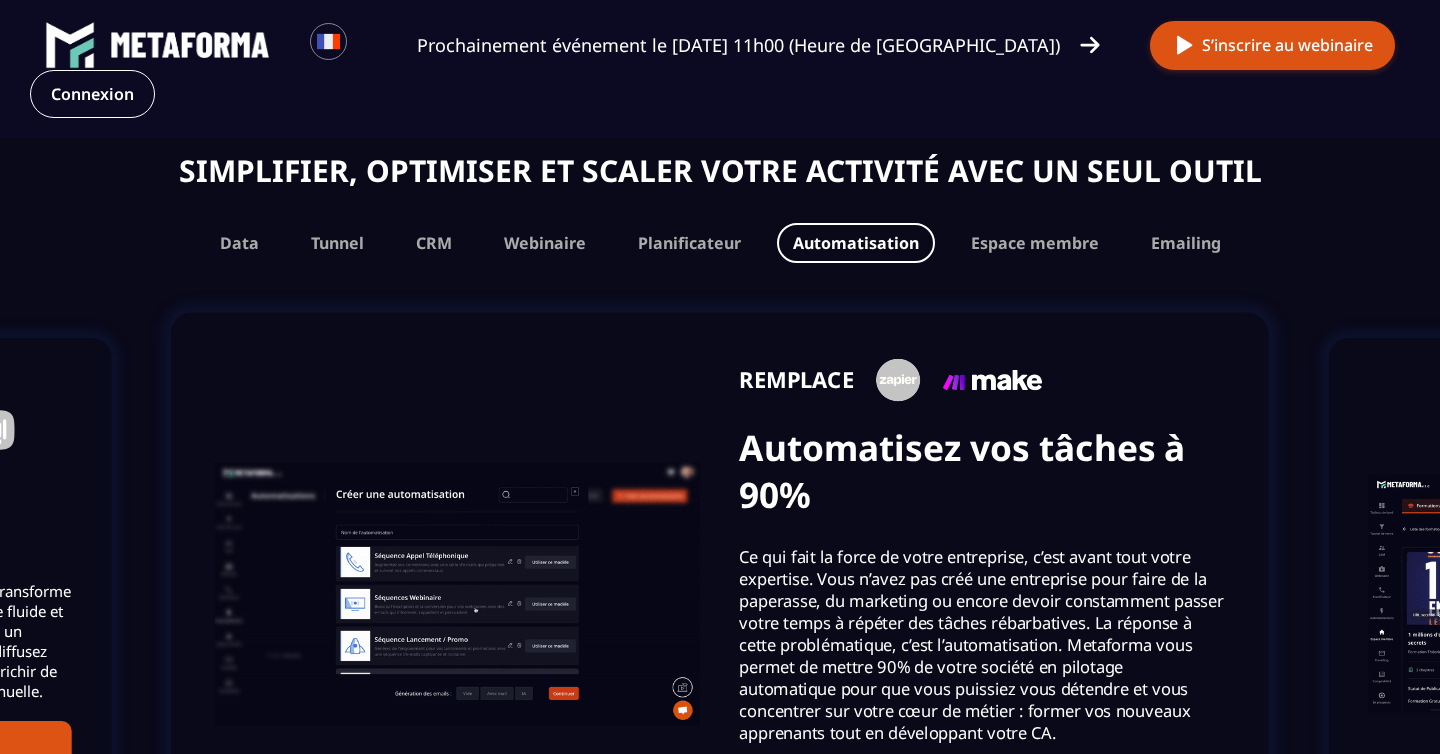 scroll, scrollTop: 1185, scrollLeft: 0, axis: vertical 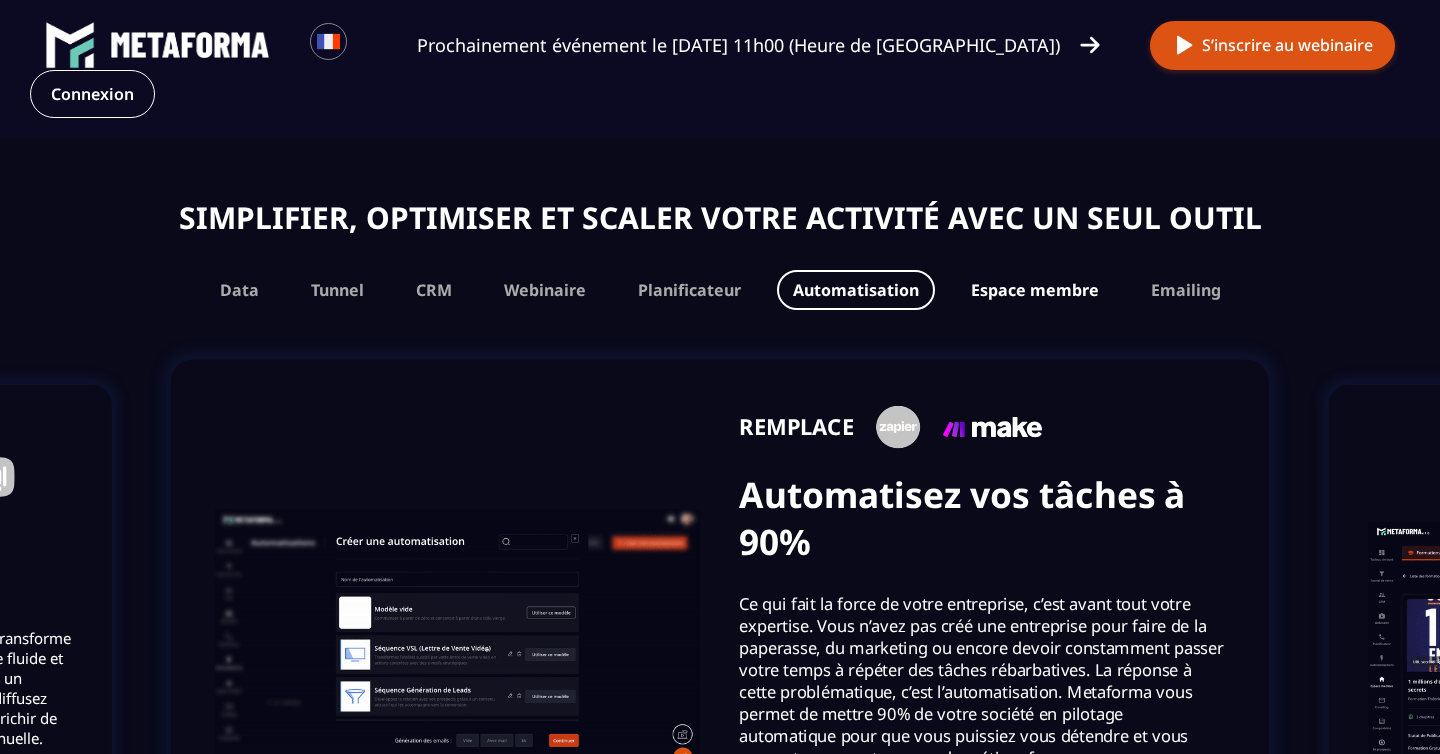 click on "Espace membre" at bounding box center [1035, 290] 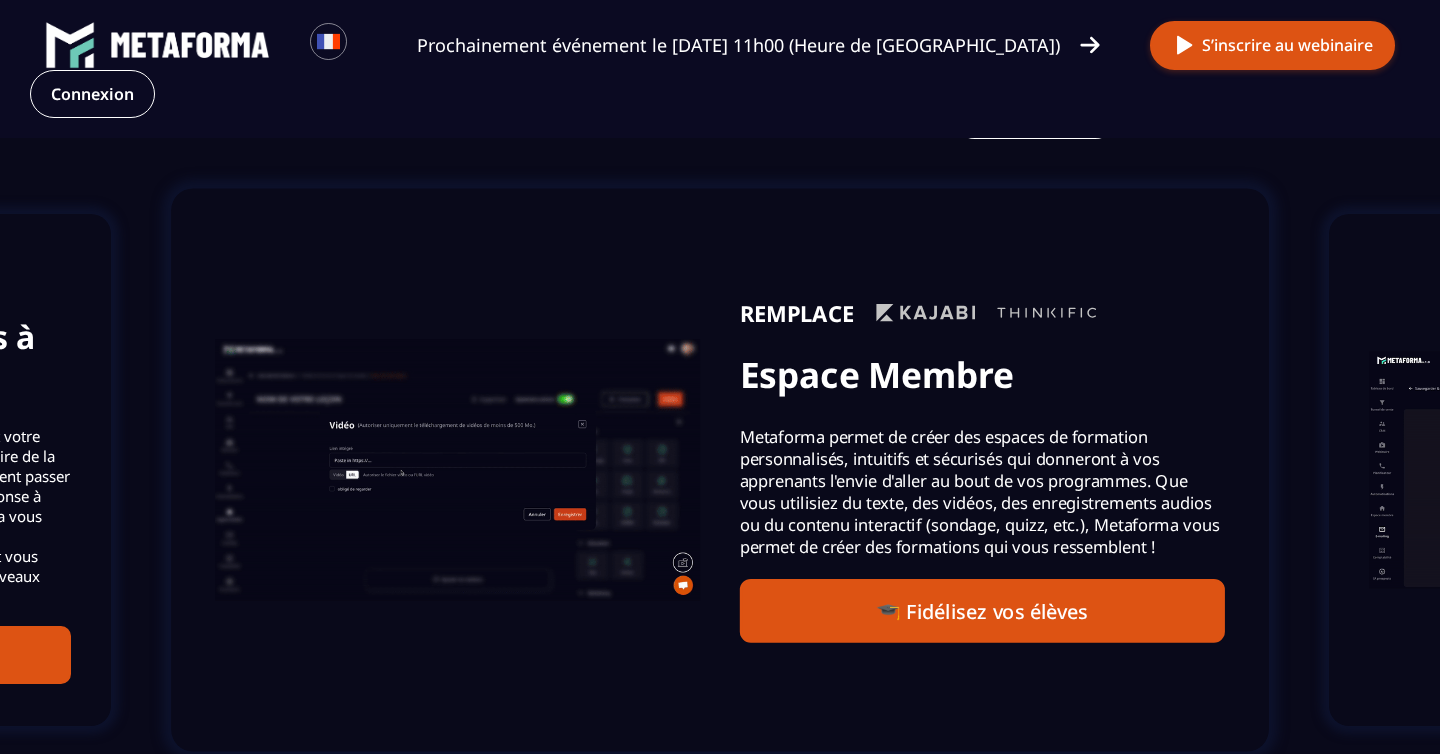 scroll, scrollTop: 1226, scrollLeft: 0, axis: vertical 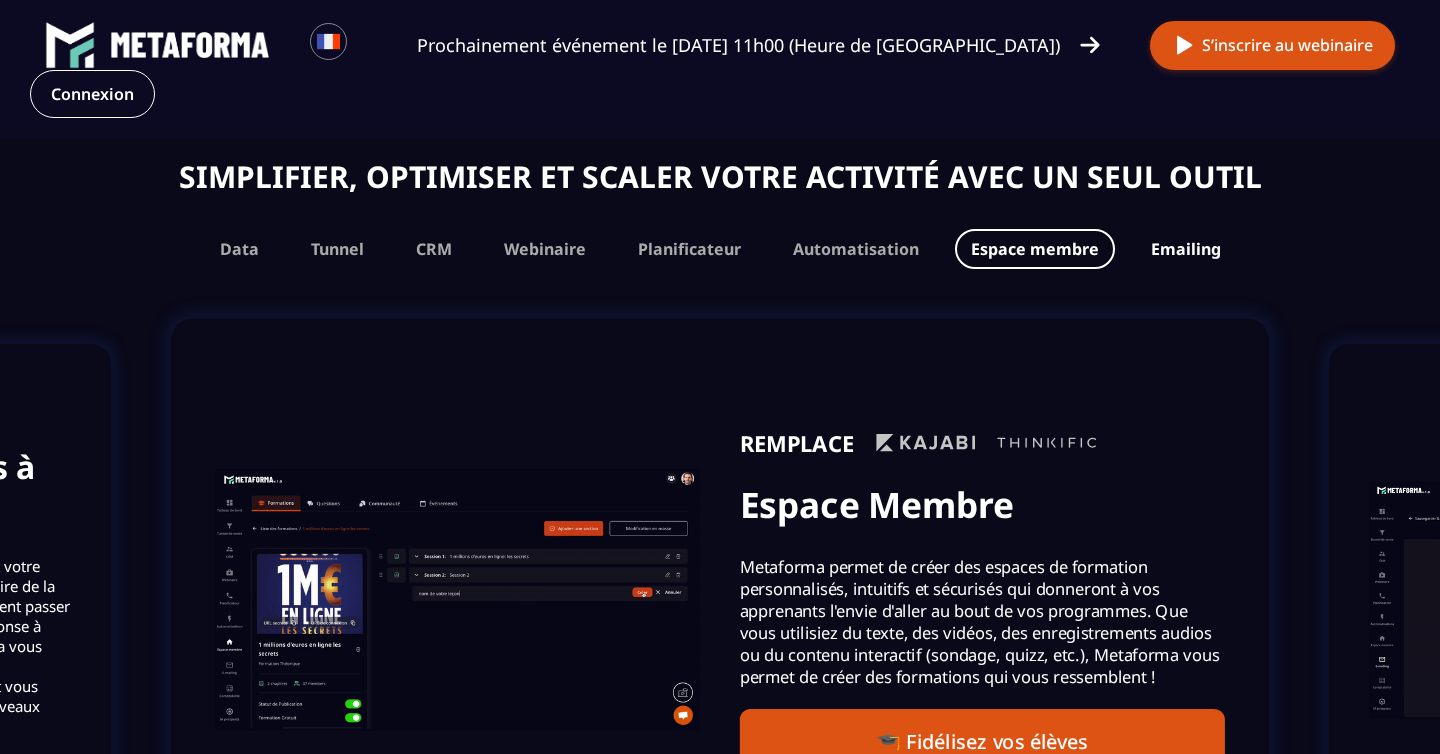 click on "Emailing" at bounding box center [1186, 249] 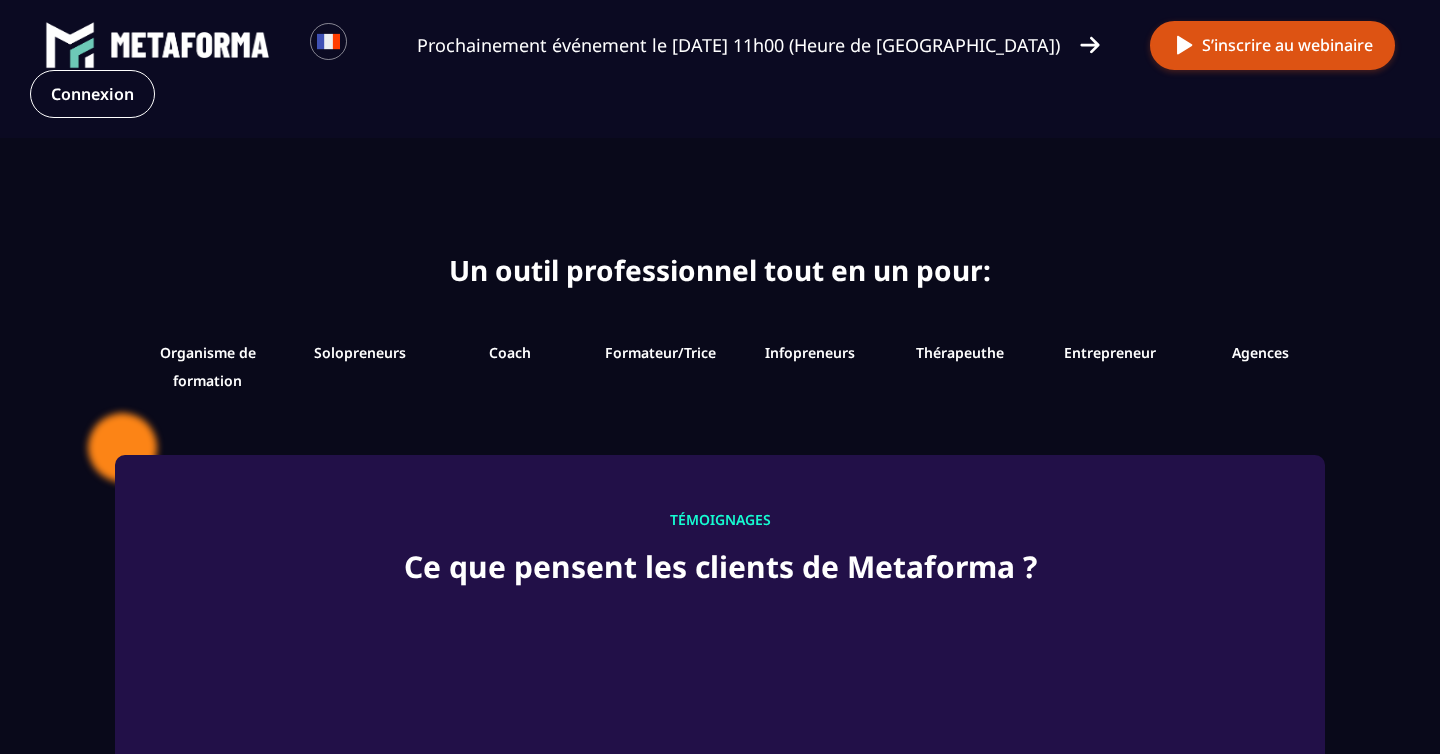 scroll, scrollTop: 2044, scrollLeft: 0, axis: vertical 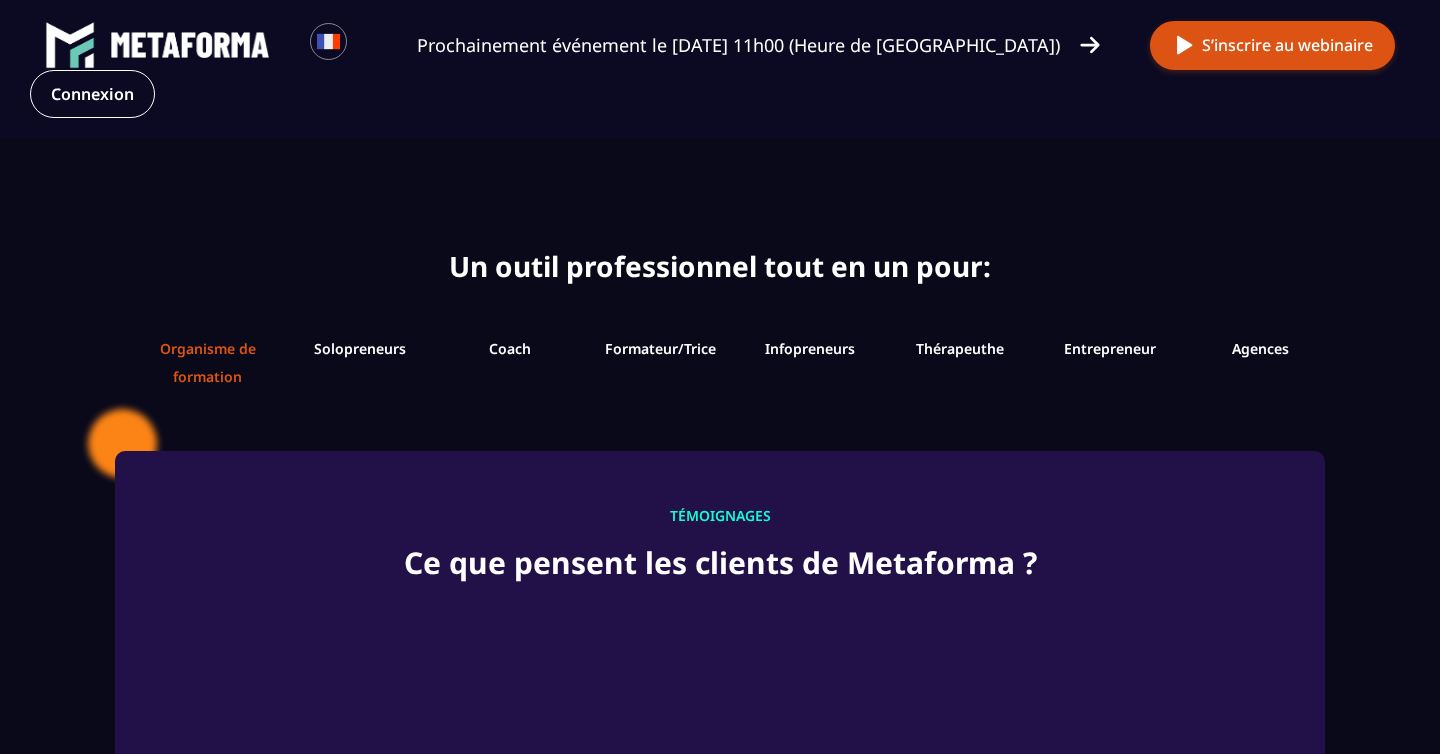 click on "Organisme de formation" at bounding box center (207, 363) 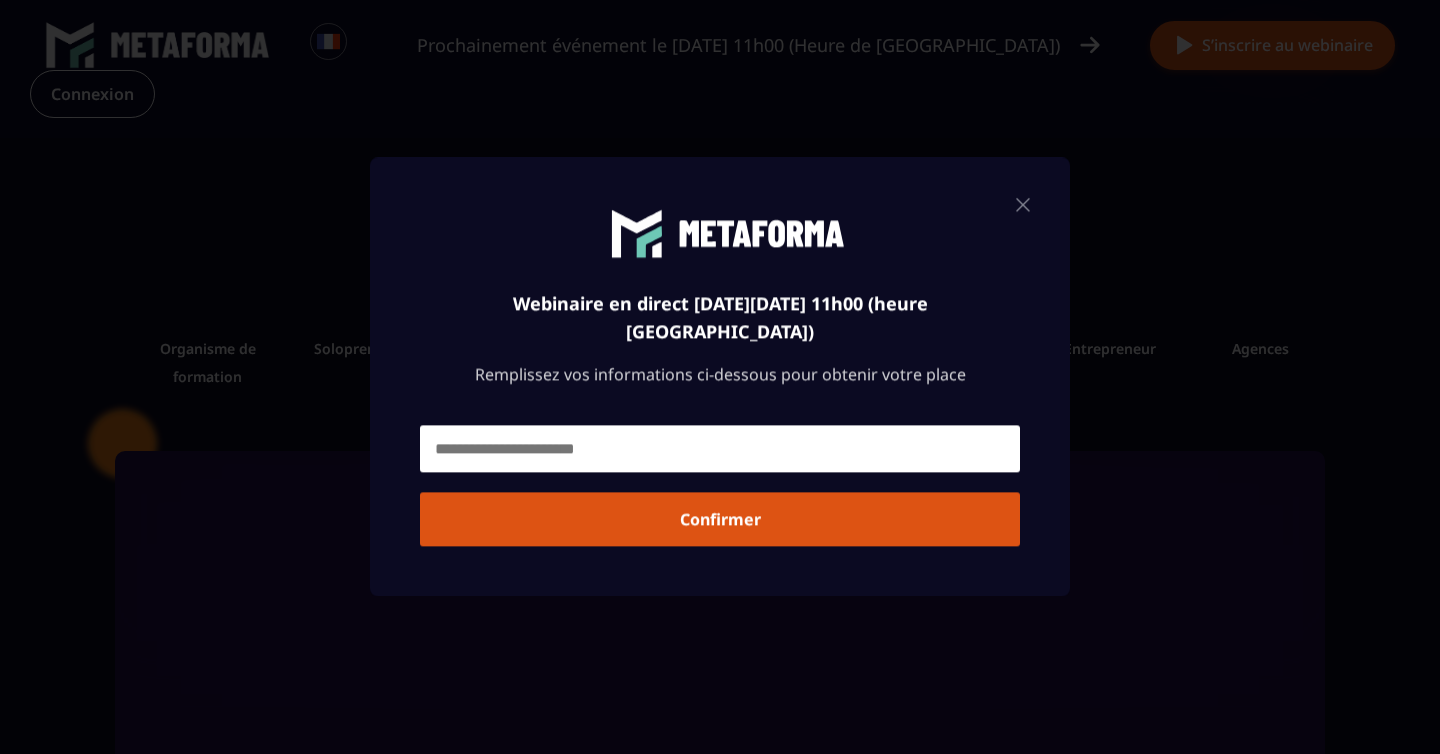 click at bounding box center (1023, 204) 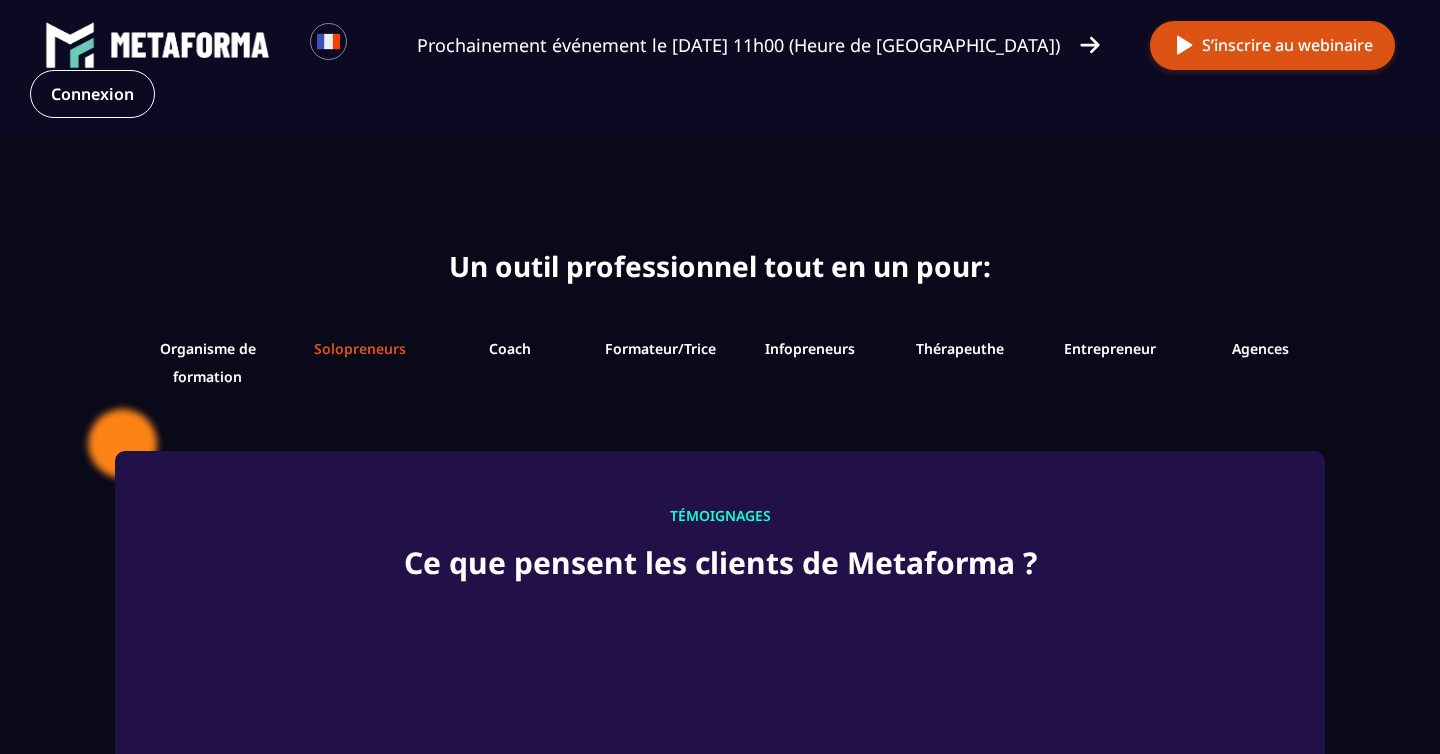 click on "Solopreneurs" at bounding box center [360, 348] 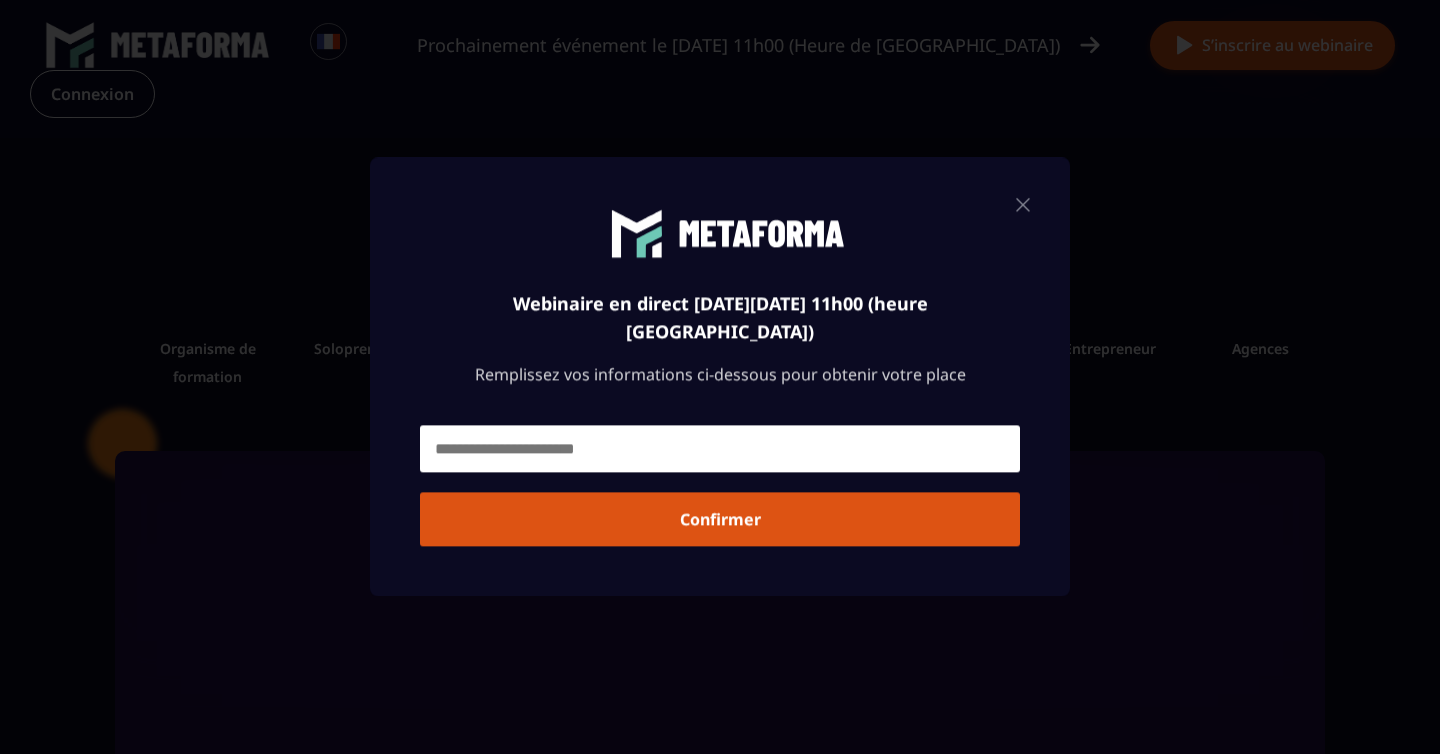 click at bounding box center [1023, 204] 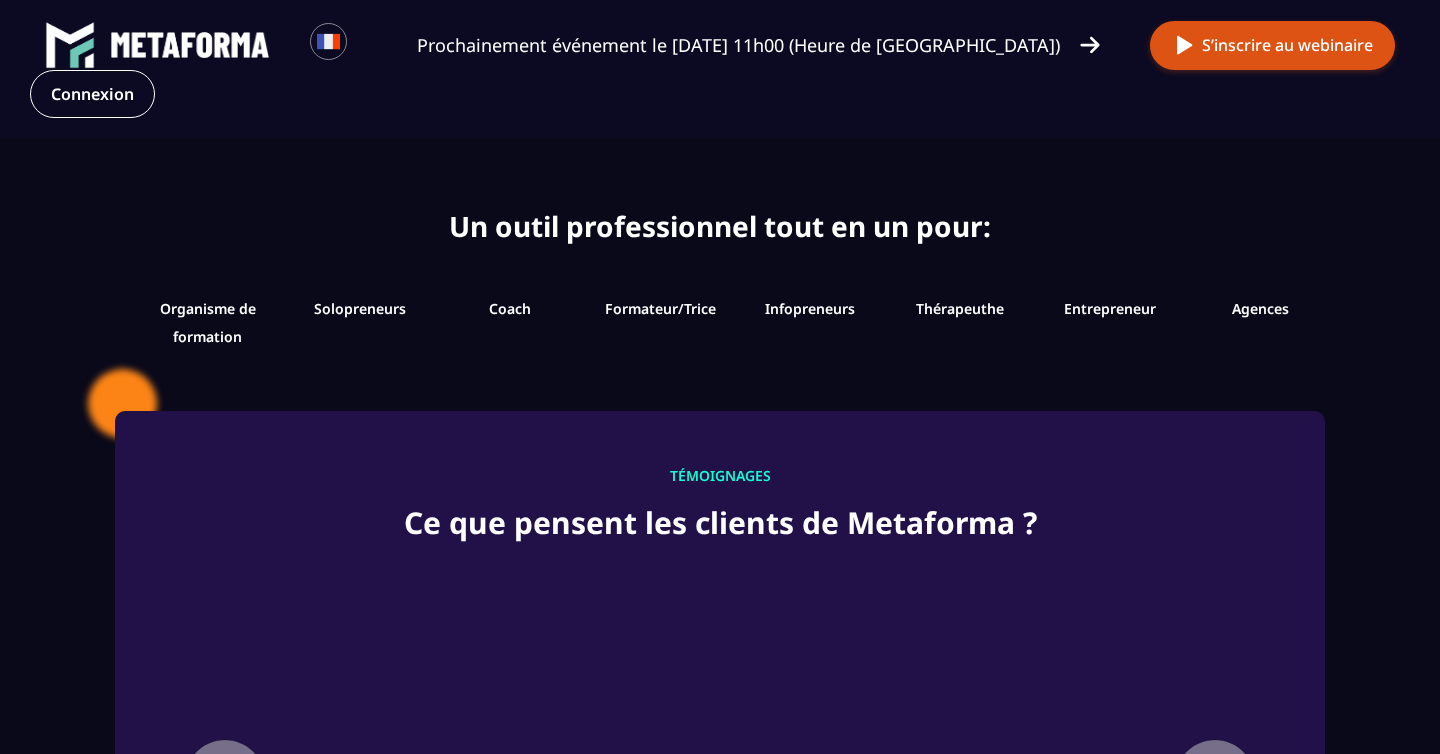scroll, scrollTop: 2085, scrollLeft: 0, axis: vertical 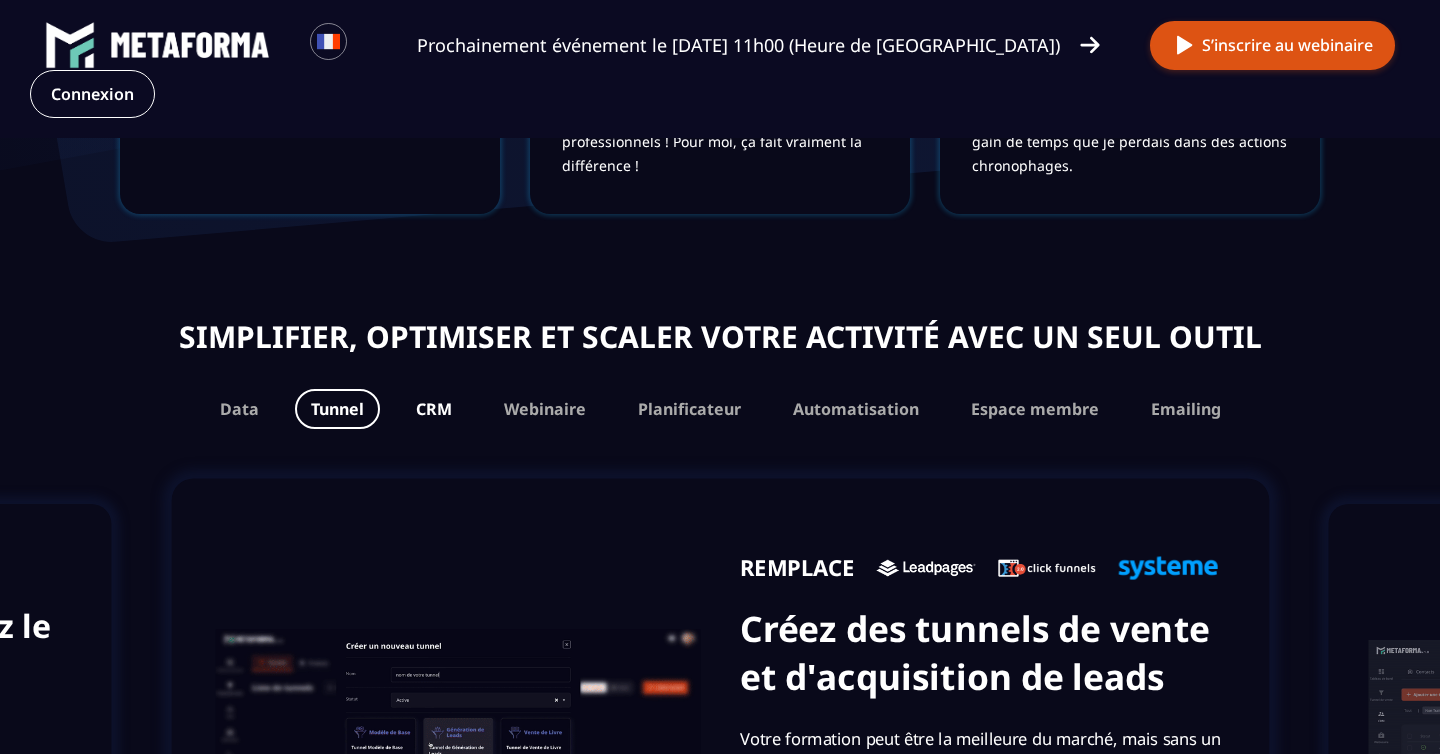click on "CRM" at bounding box center (434, 409) 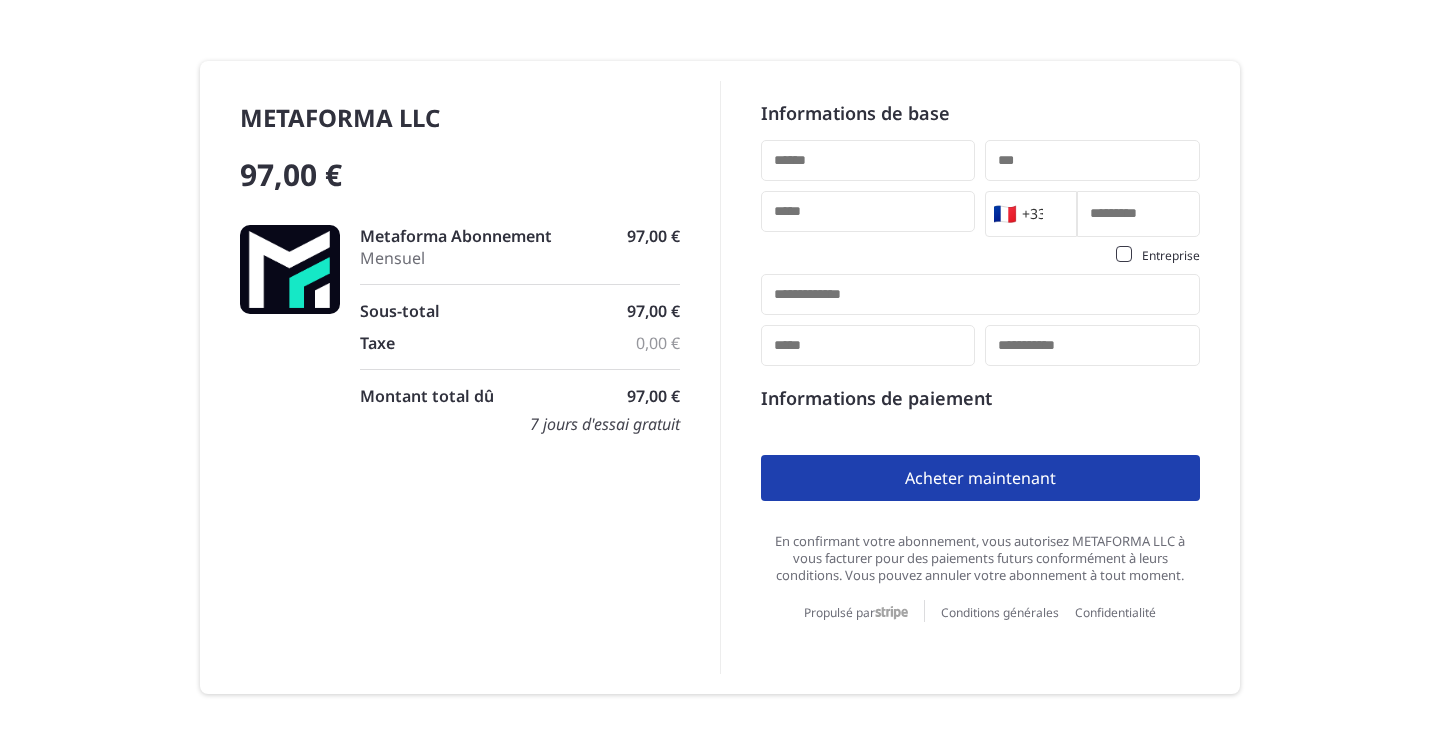 scroll, scrollTop: 0, scrollLeft: 0, axis: both 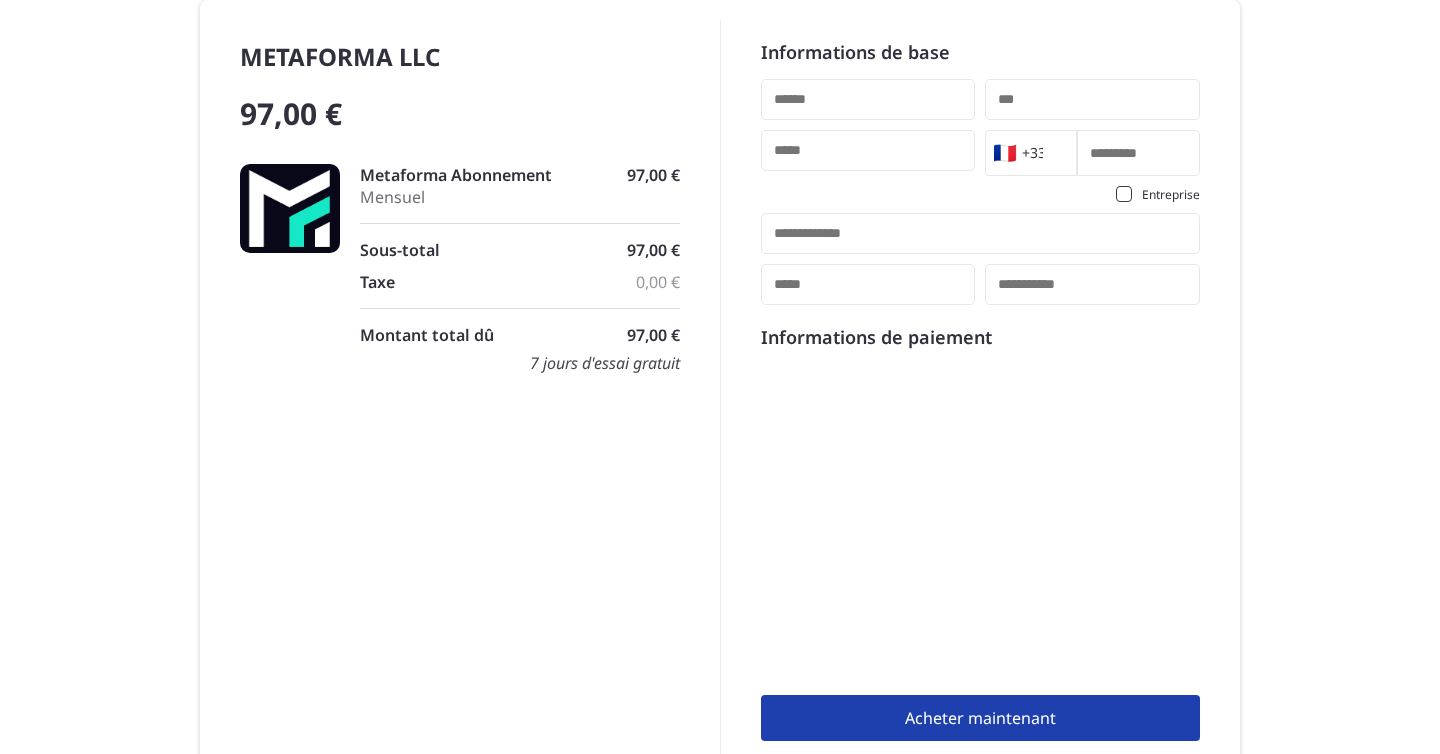 click on "7 jours d'essai gratuit" at bounding box center (605, 363) 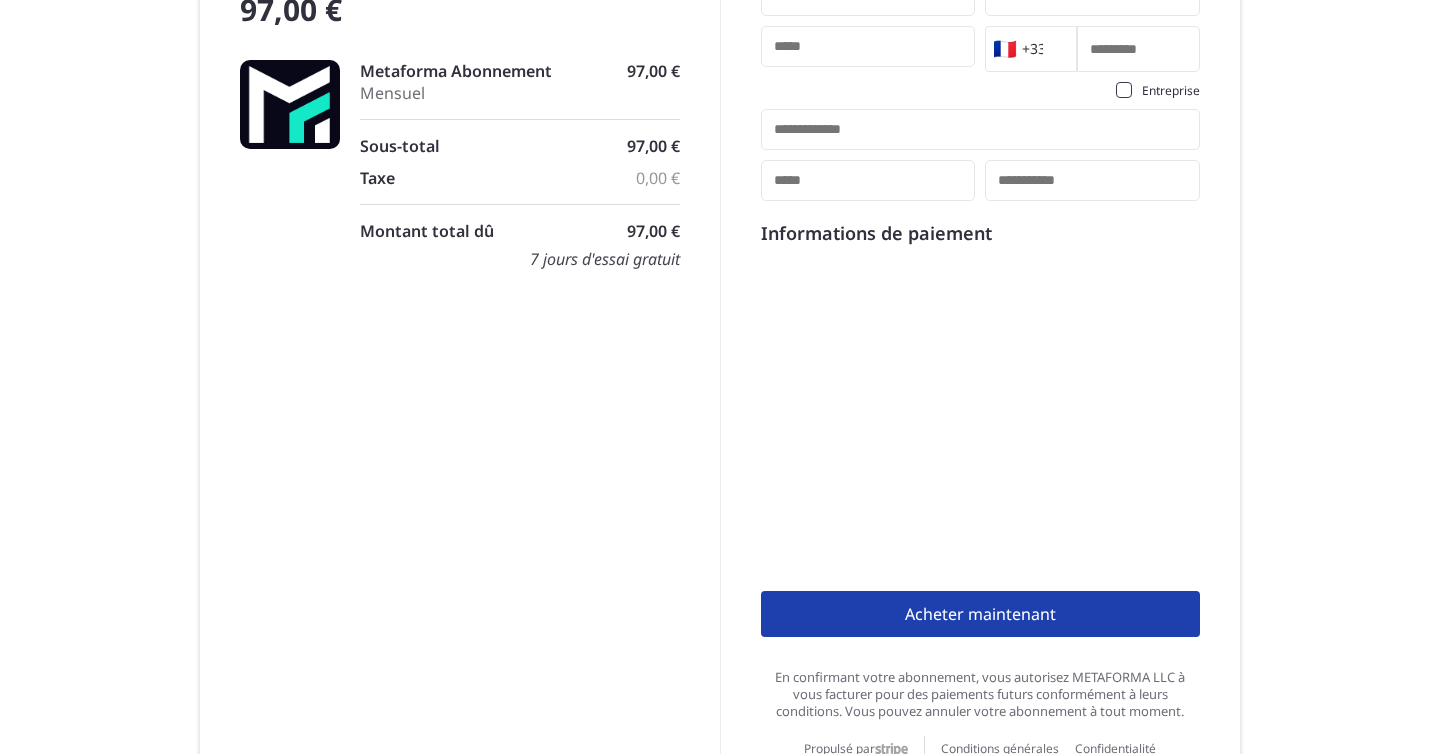 scroll, scrollTop: 0, scrollLeft: 0, axis: both 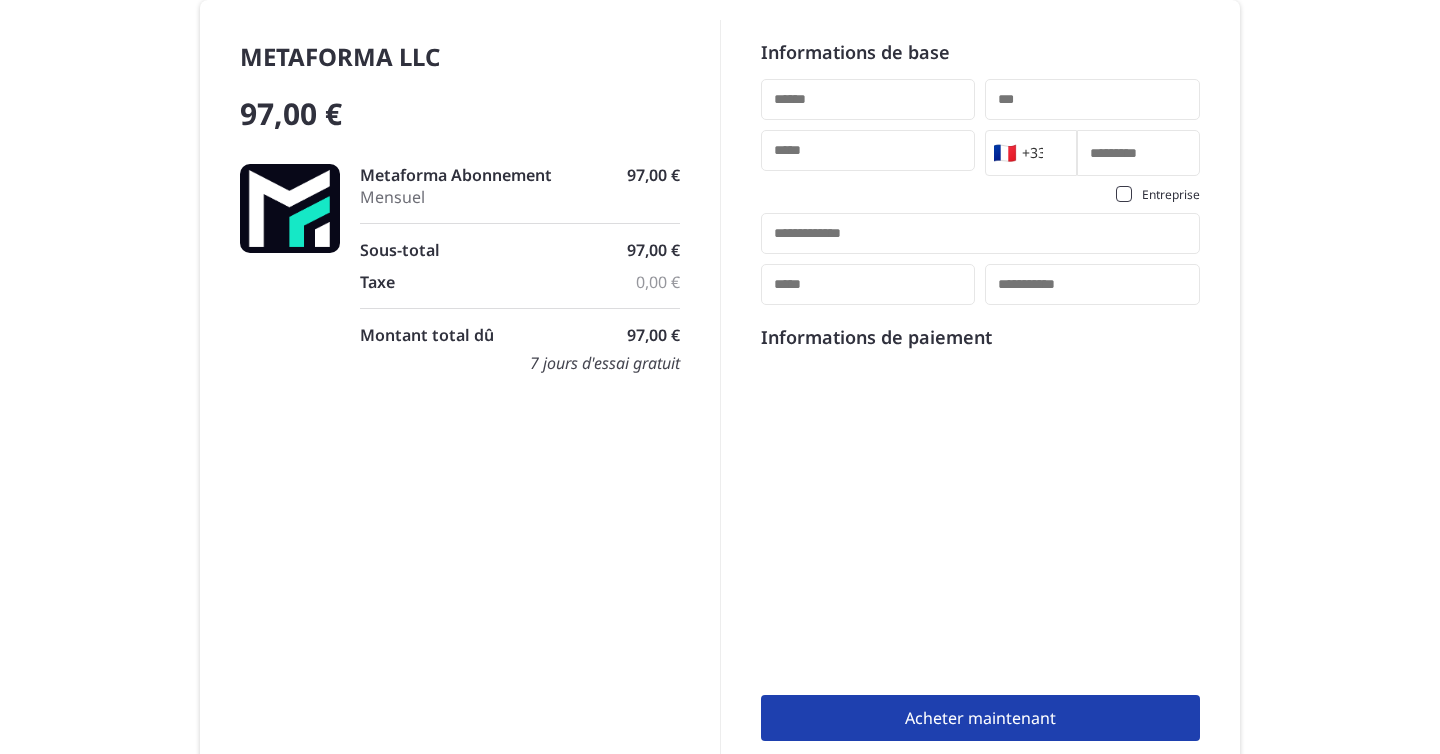 click at bounding box center (868, 99) 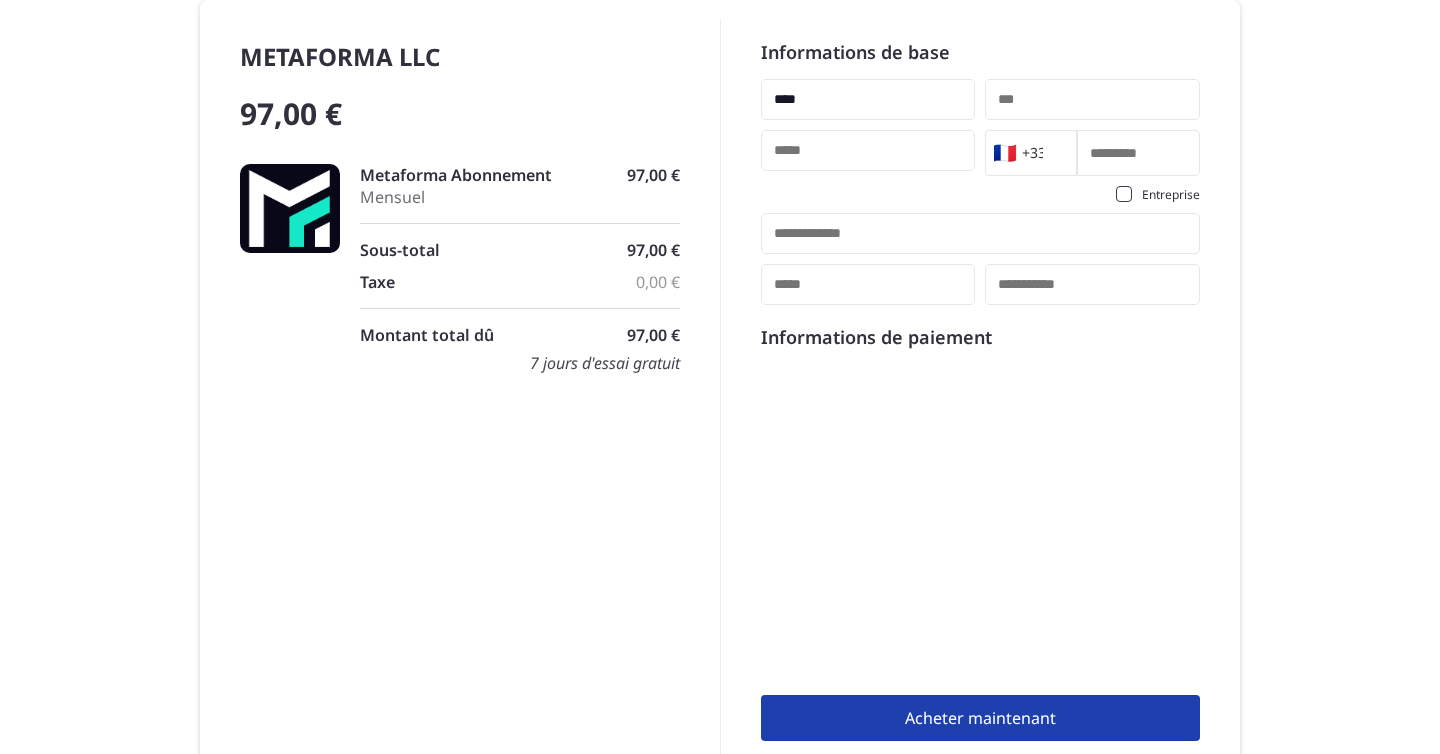 type on "********" 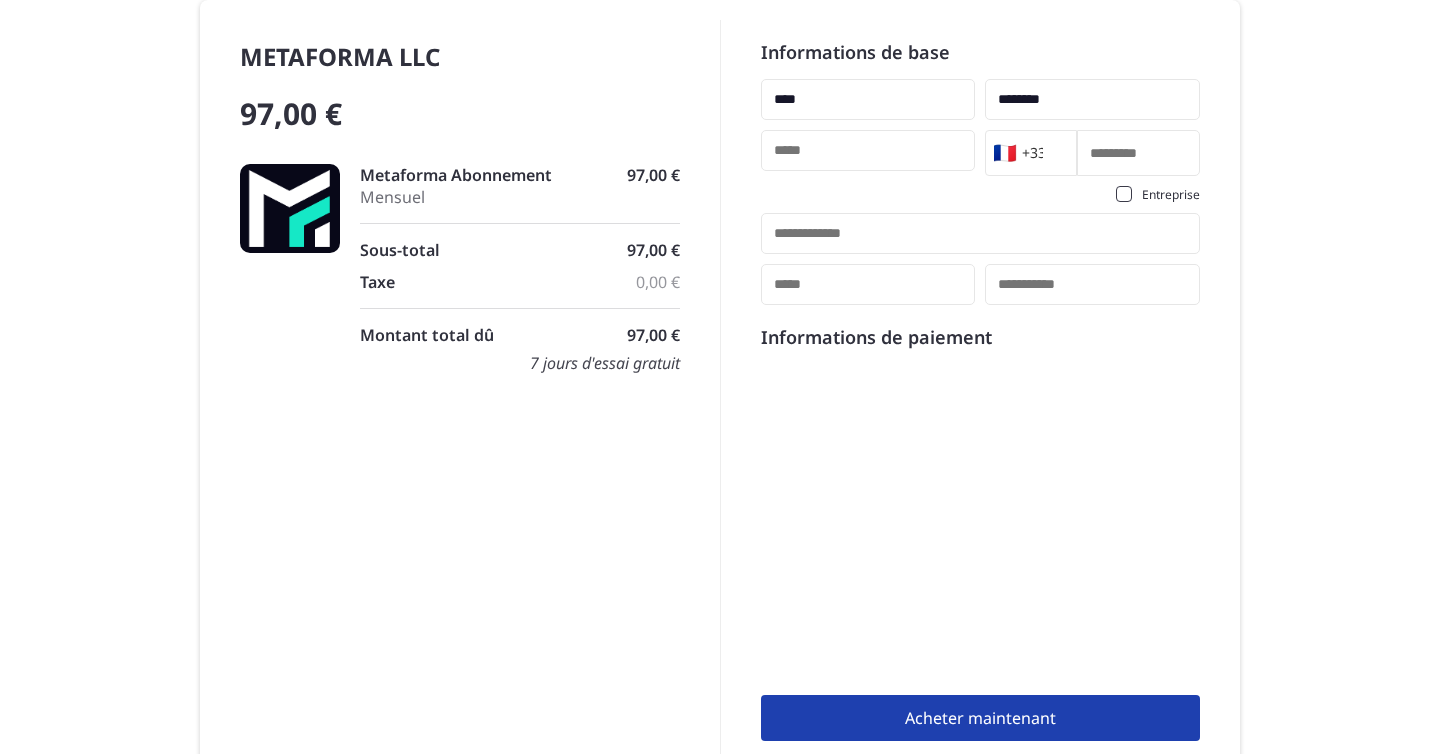 type on "**********" 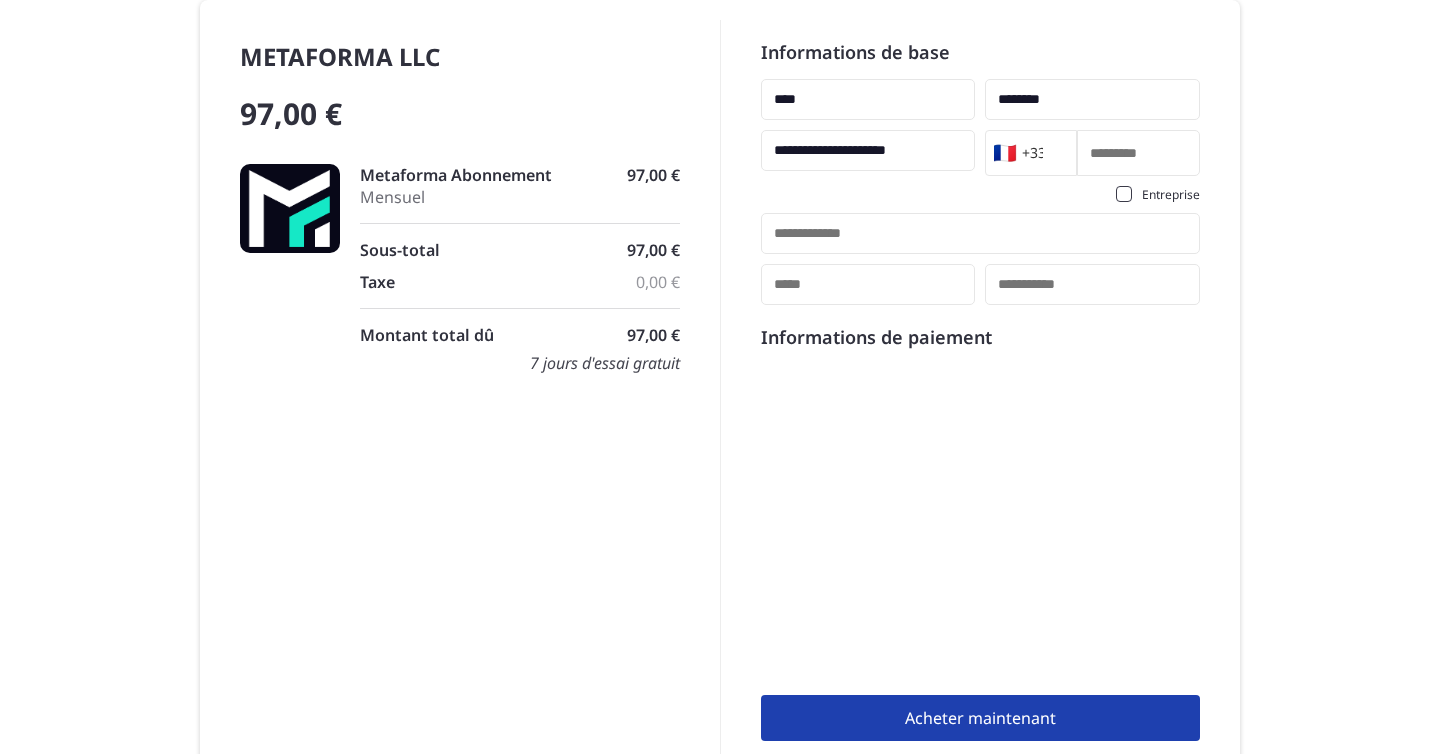 type on "**********" 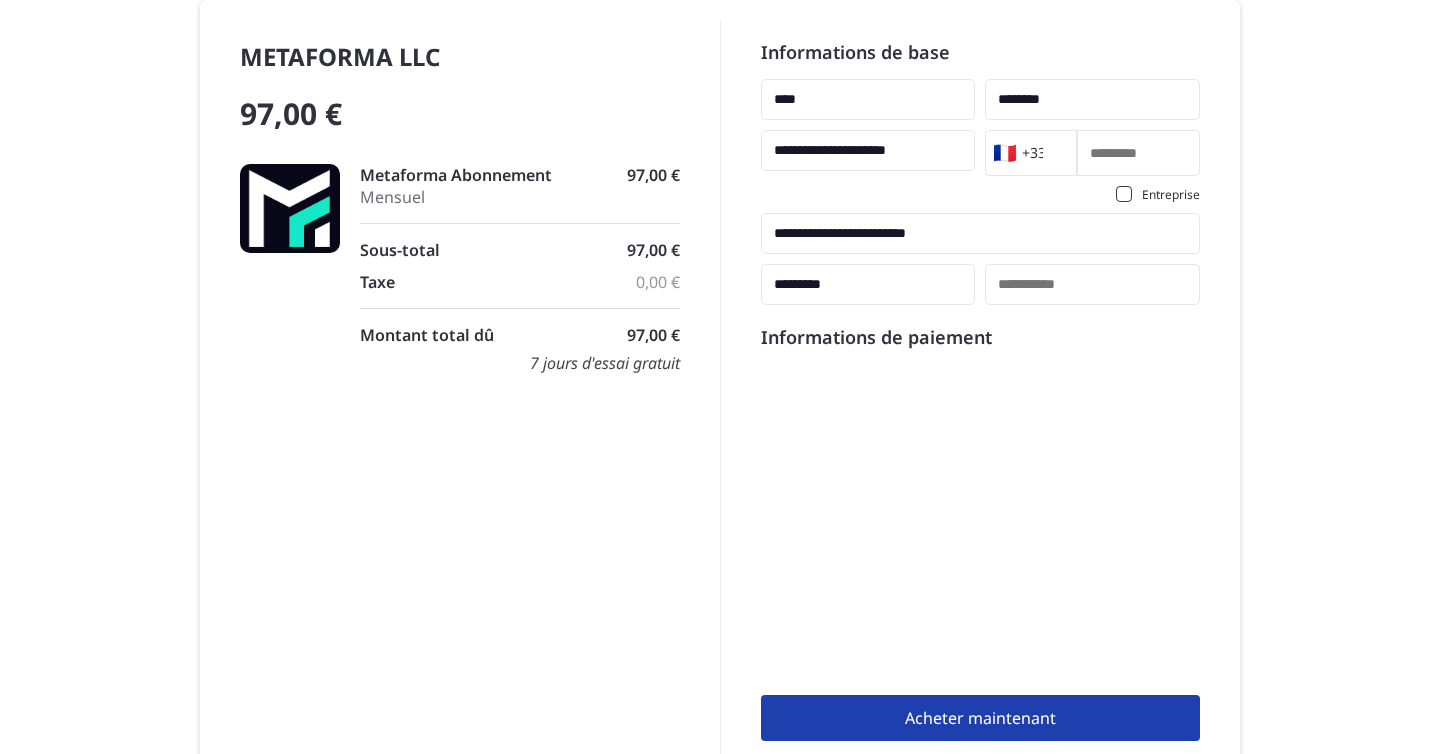 type on "*****" 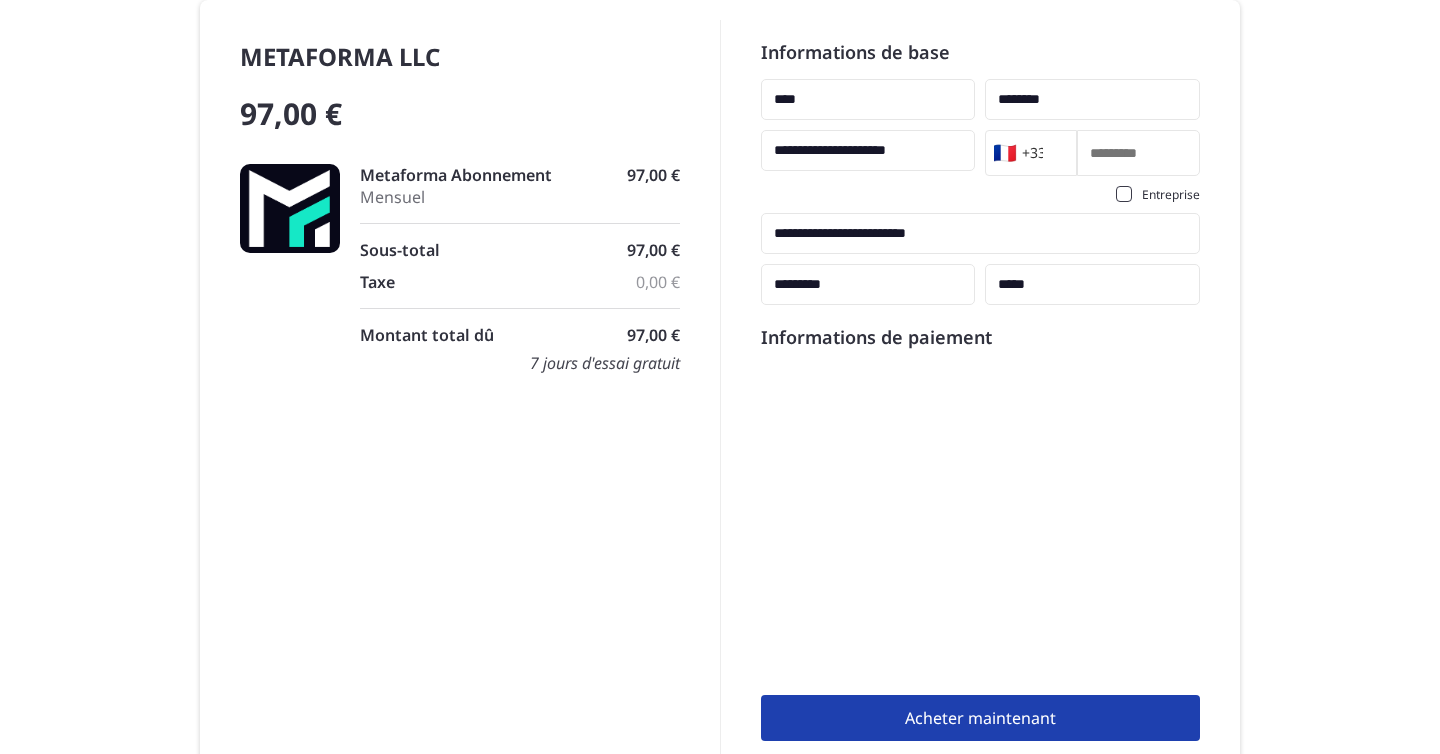 click on "**********" at bounding box center [981, 233] 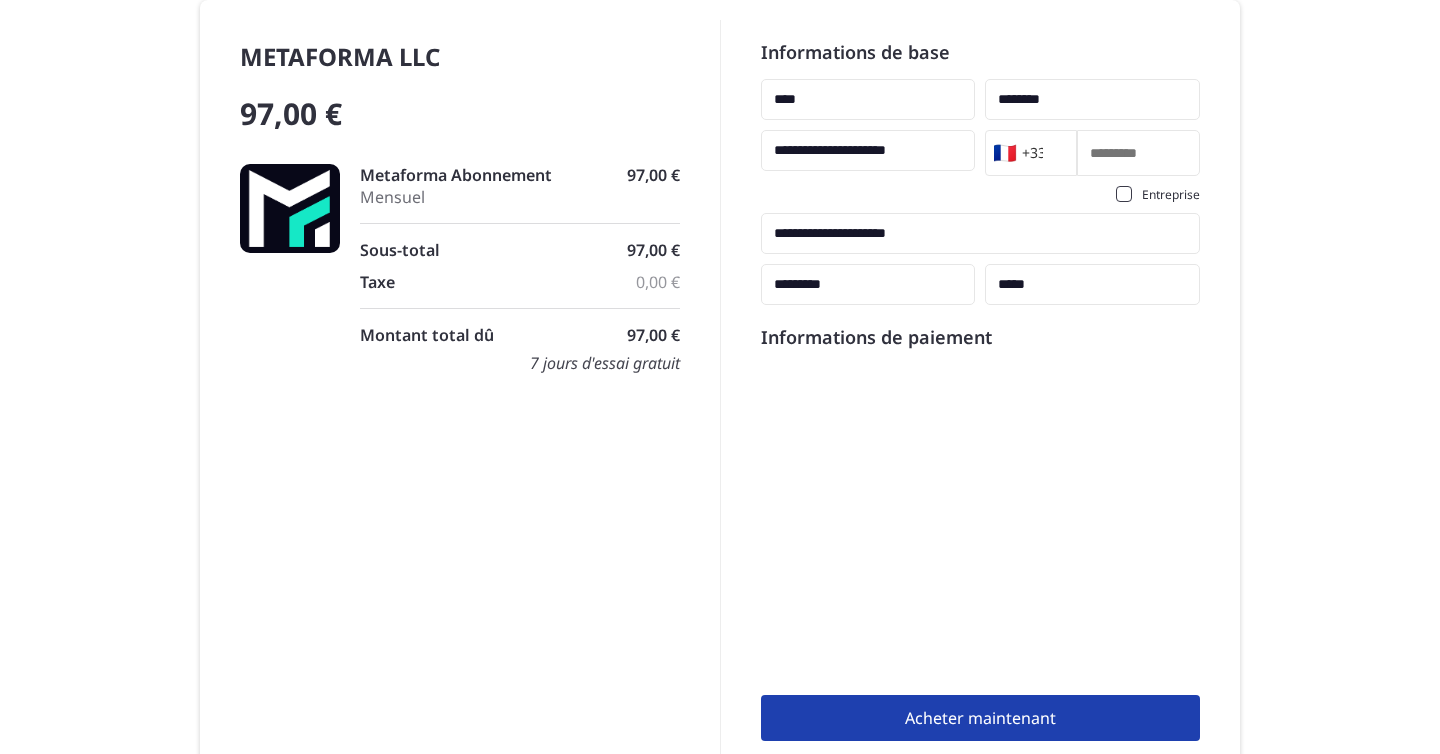 type on "**********" 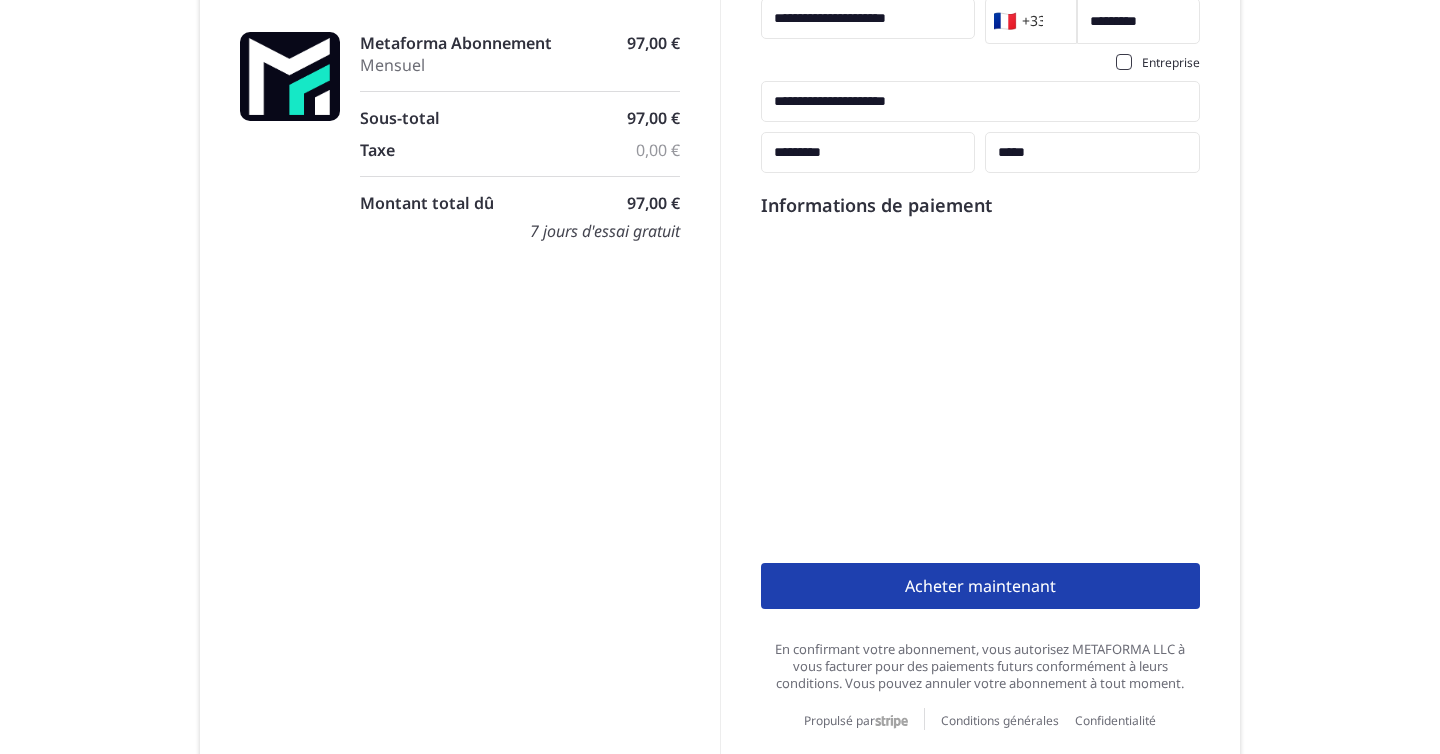 scroll, scrollTop: 135, scrollLeft: 0, axis: vertical 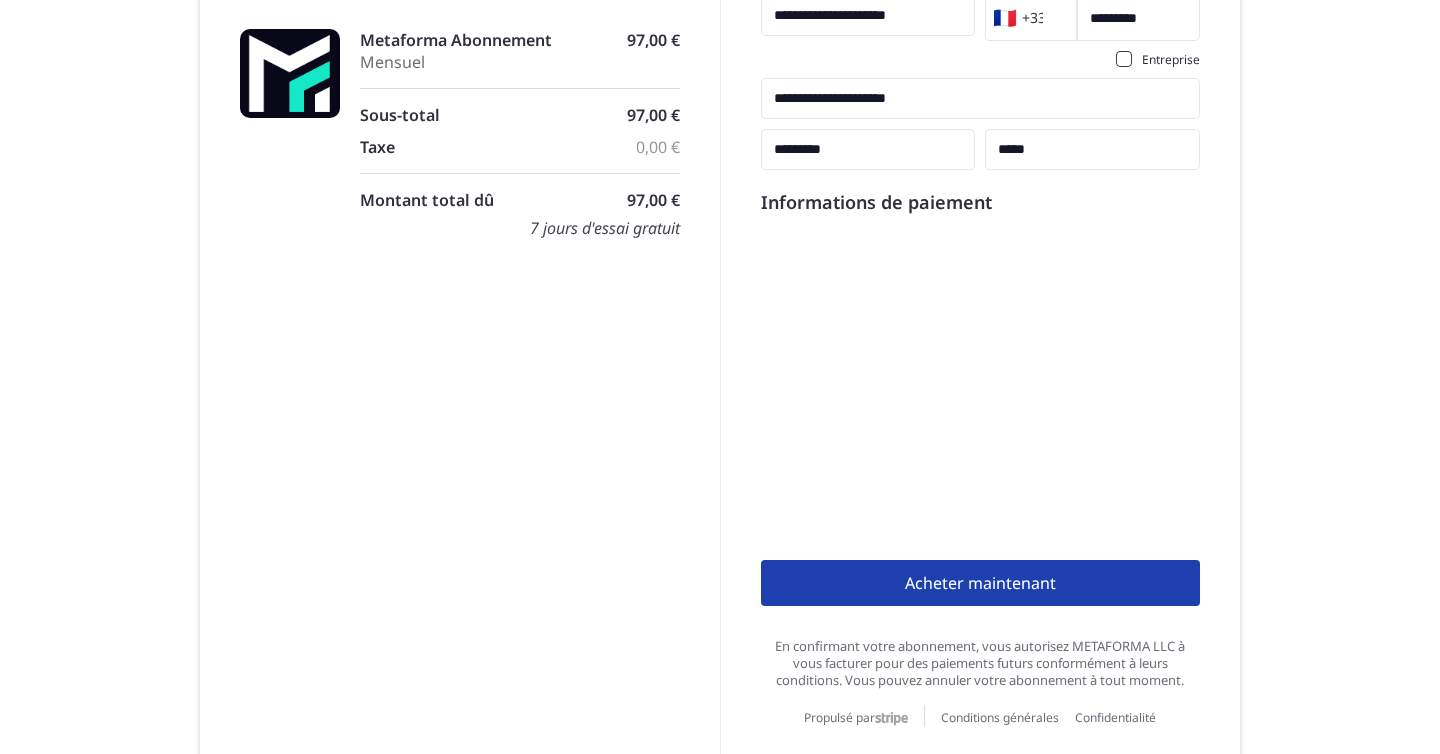 type on "*********" 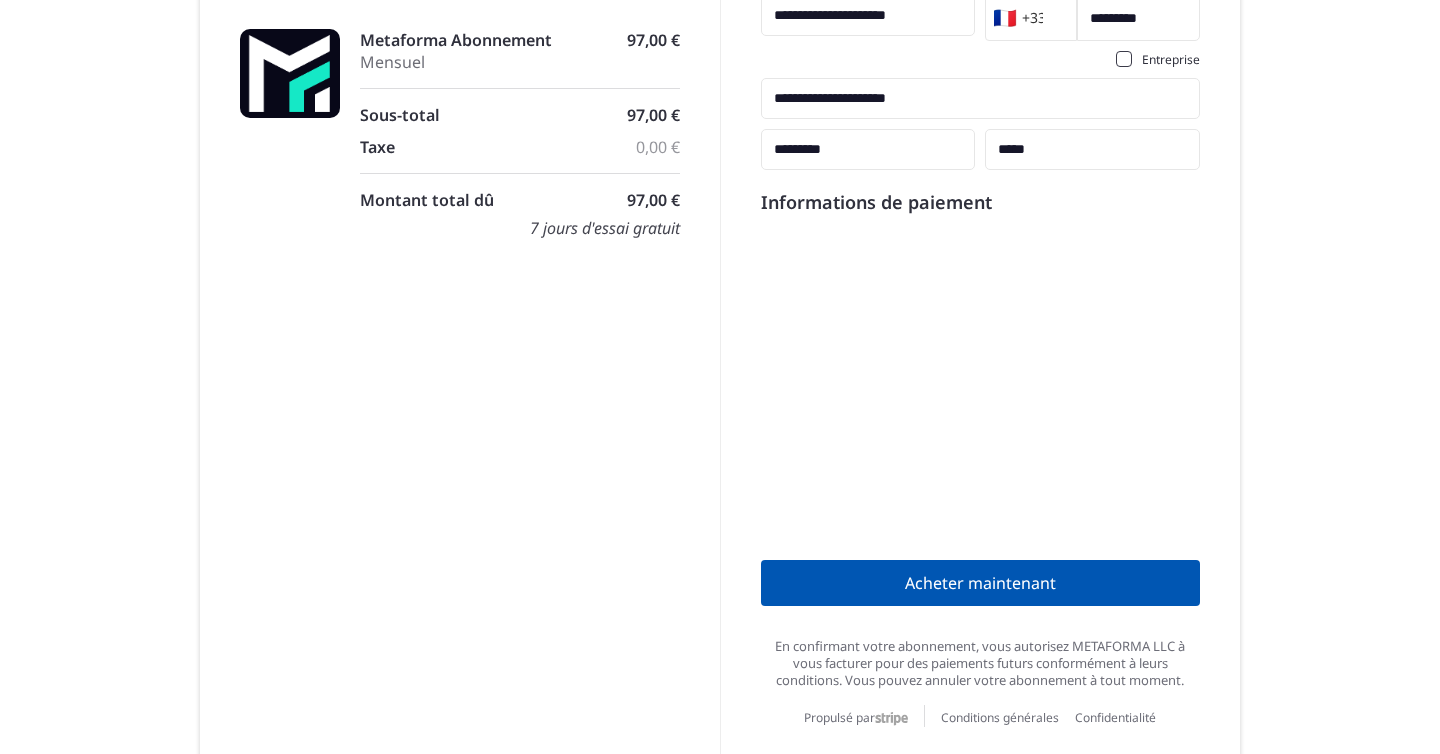 scroll, scrollTop: 192, scrollLeft: 0, axis: vertical 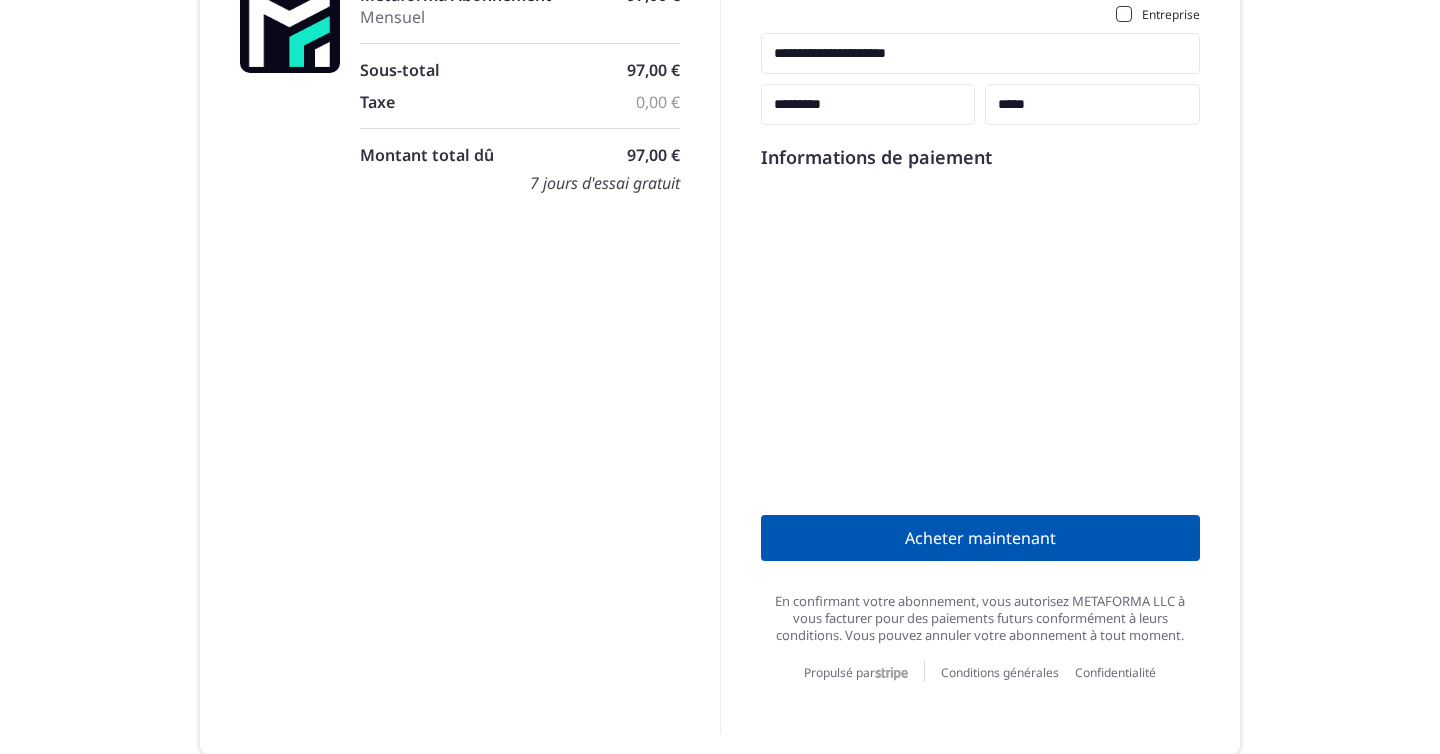 click on "Acheter maintenant" at bounding box center (981, 538) 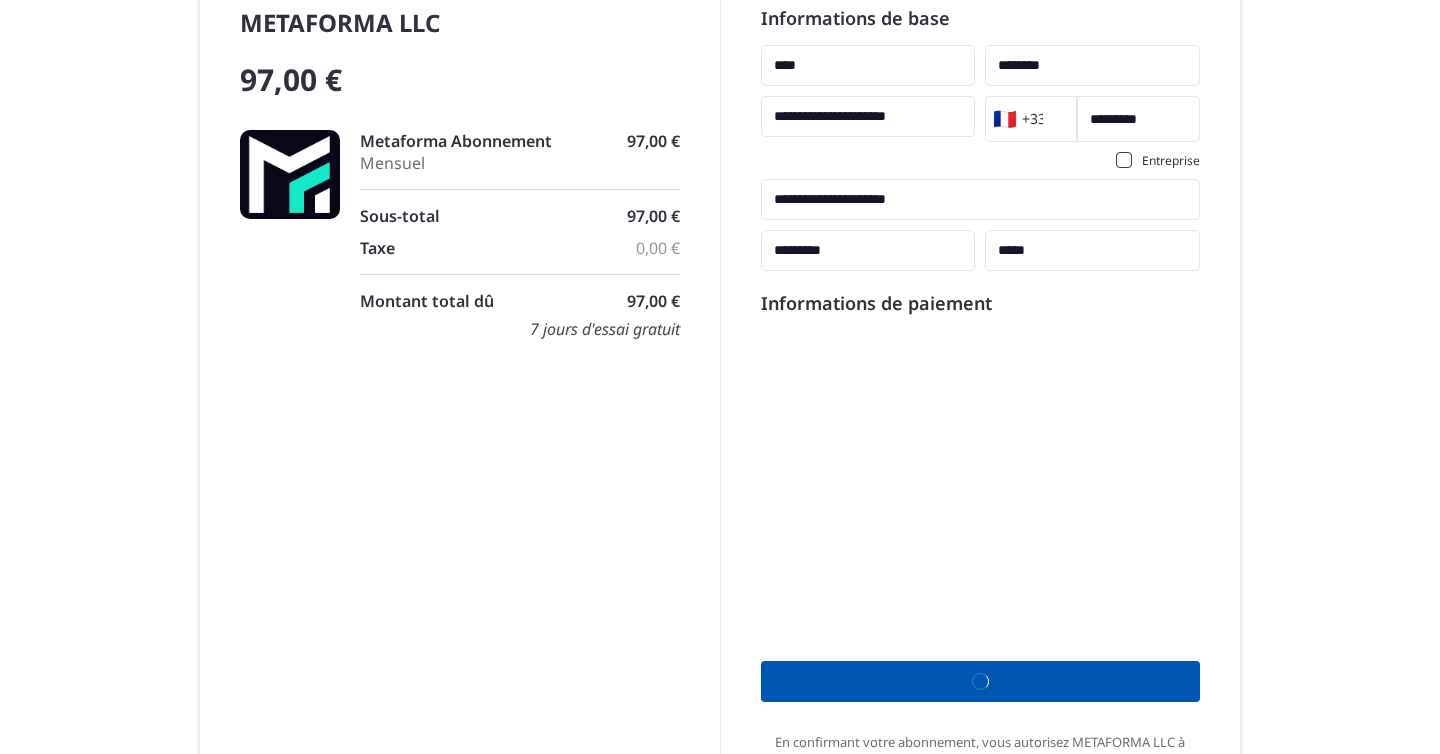 scroll, scrollTop: 0, scrollLeft: 0, axis: both 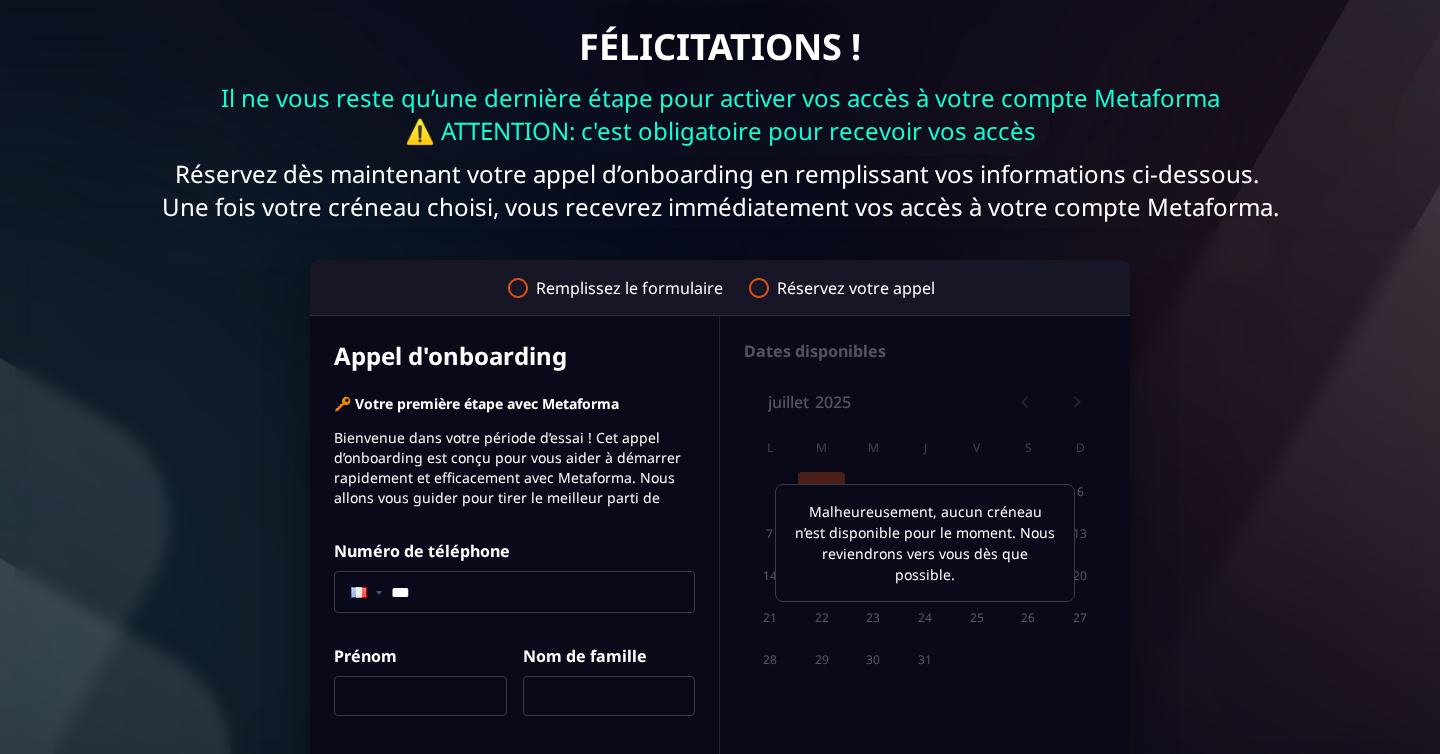 click 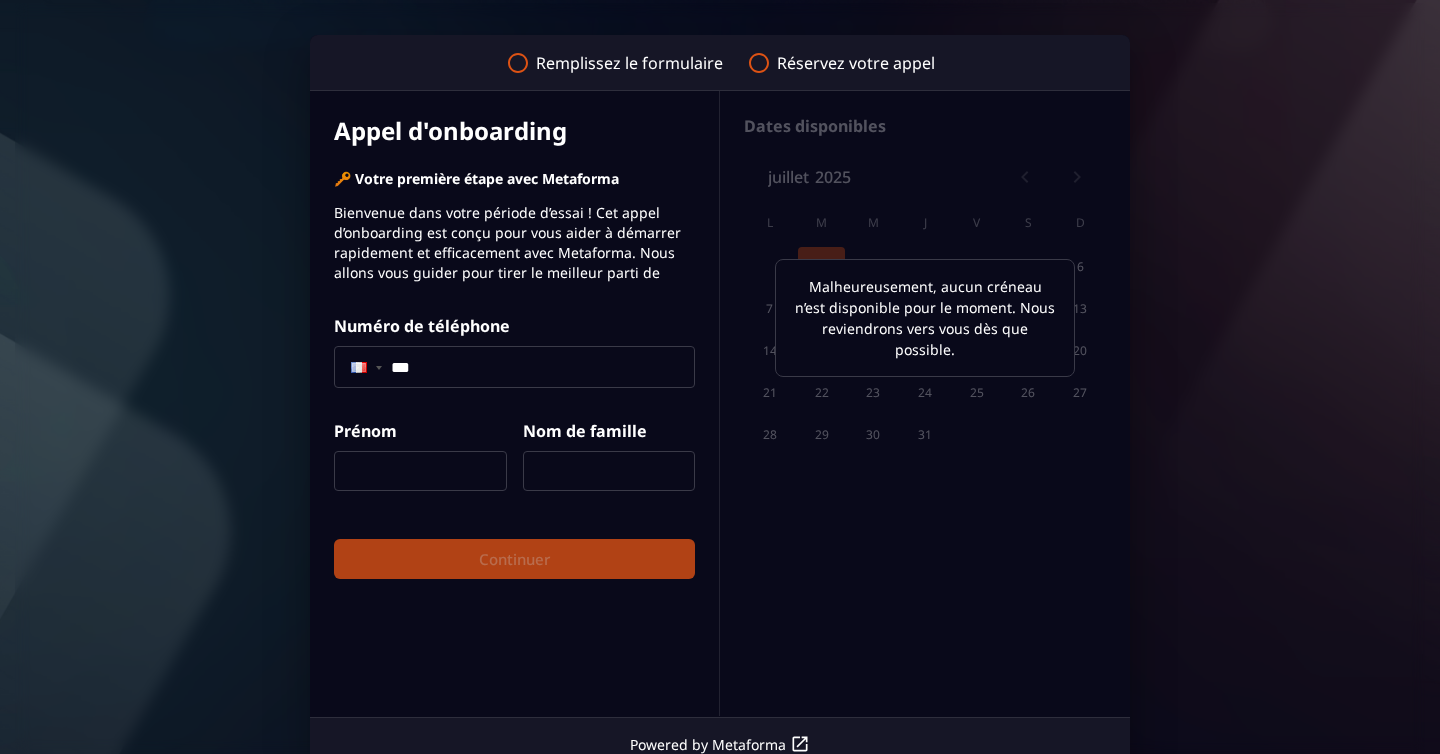 scroll, scrollTop: 312, scrollLeft: 0, axis: vertical 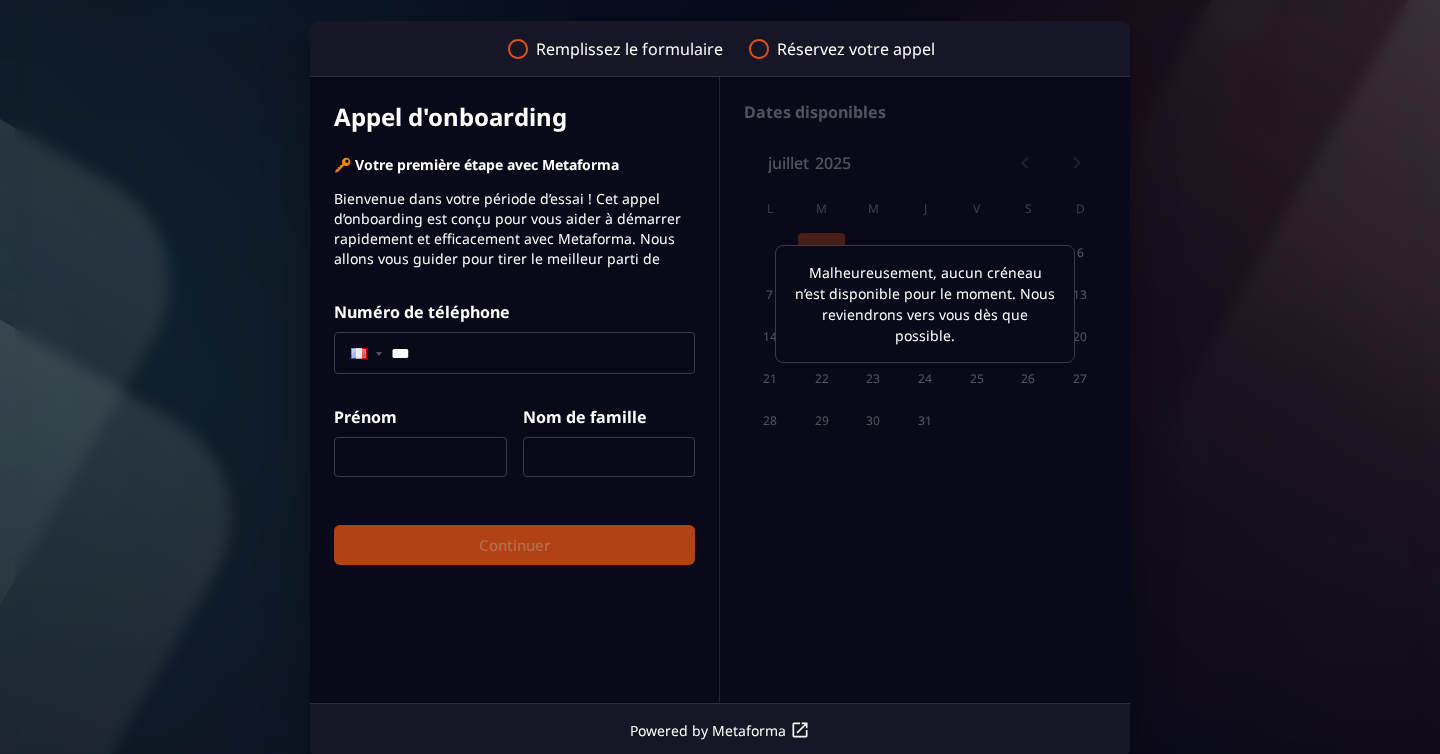 click on "***" 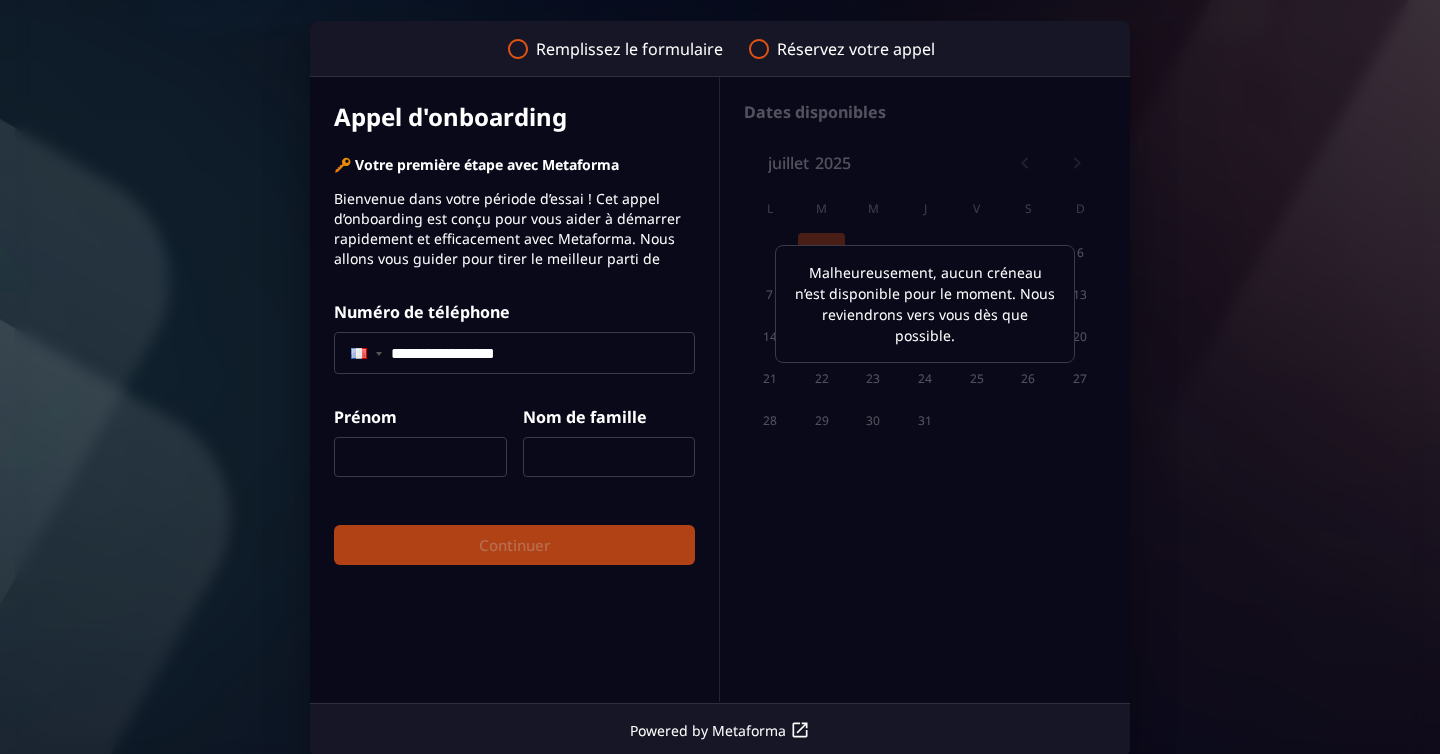 type on "**********" 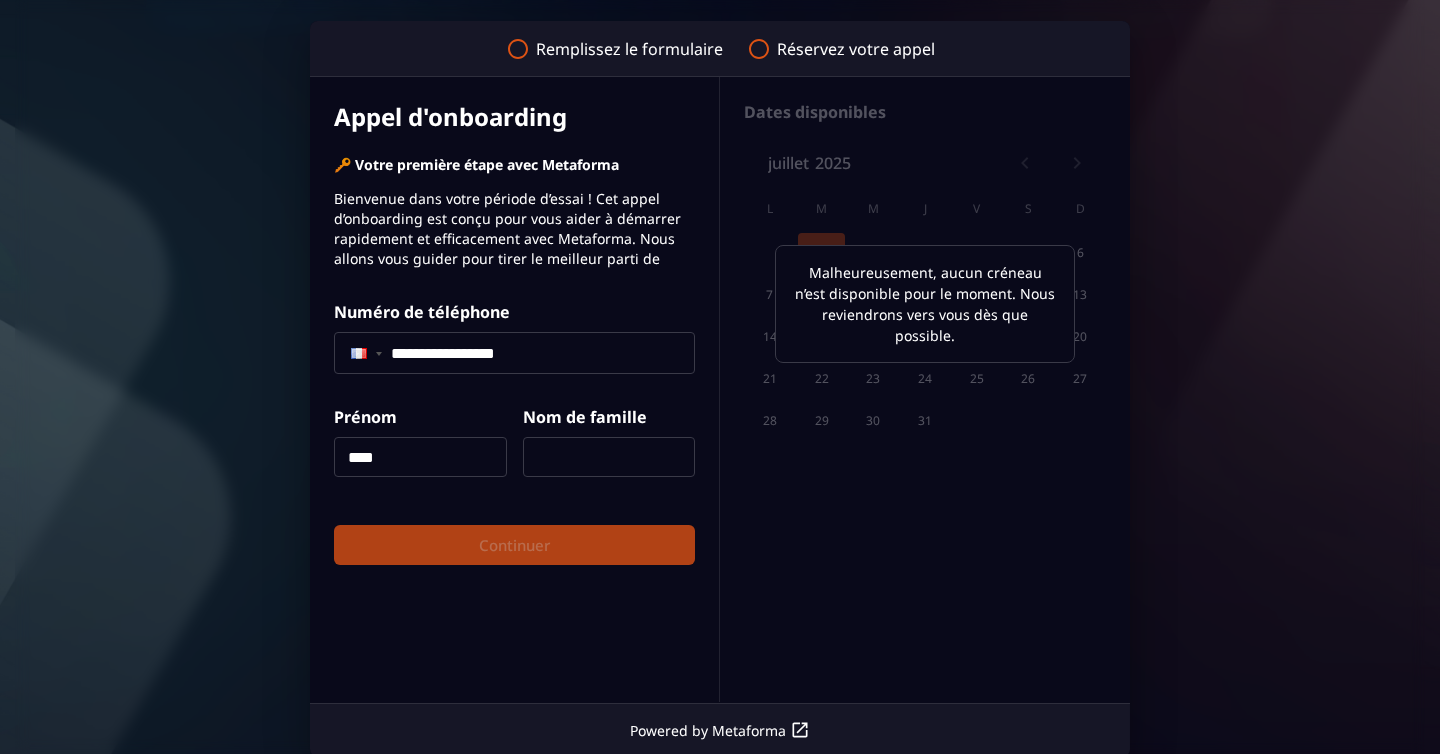 type on "****" 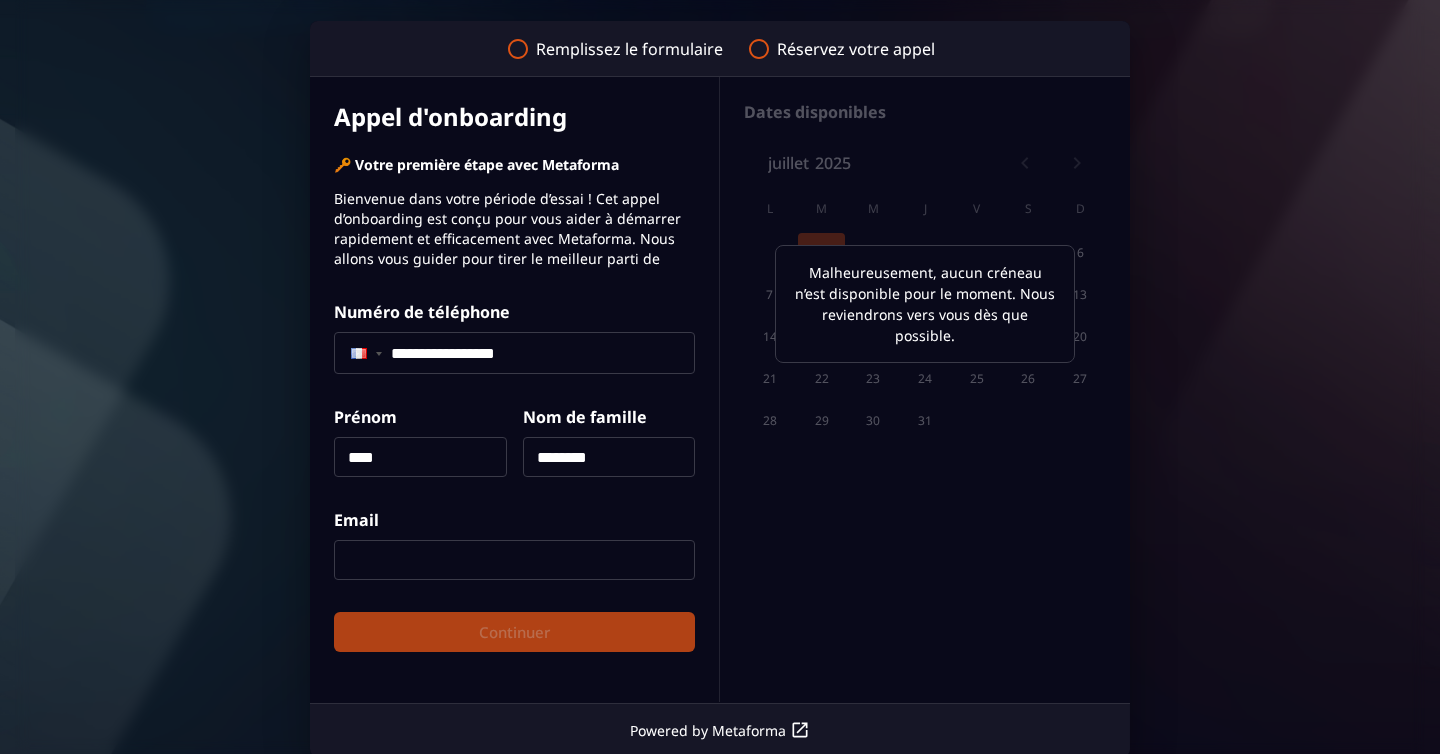 type on "********" 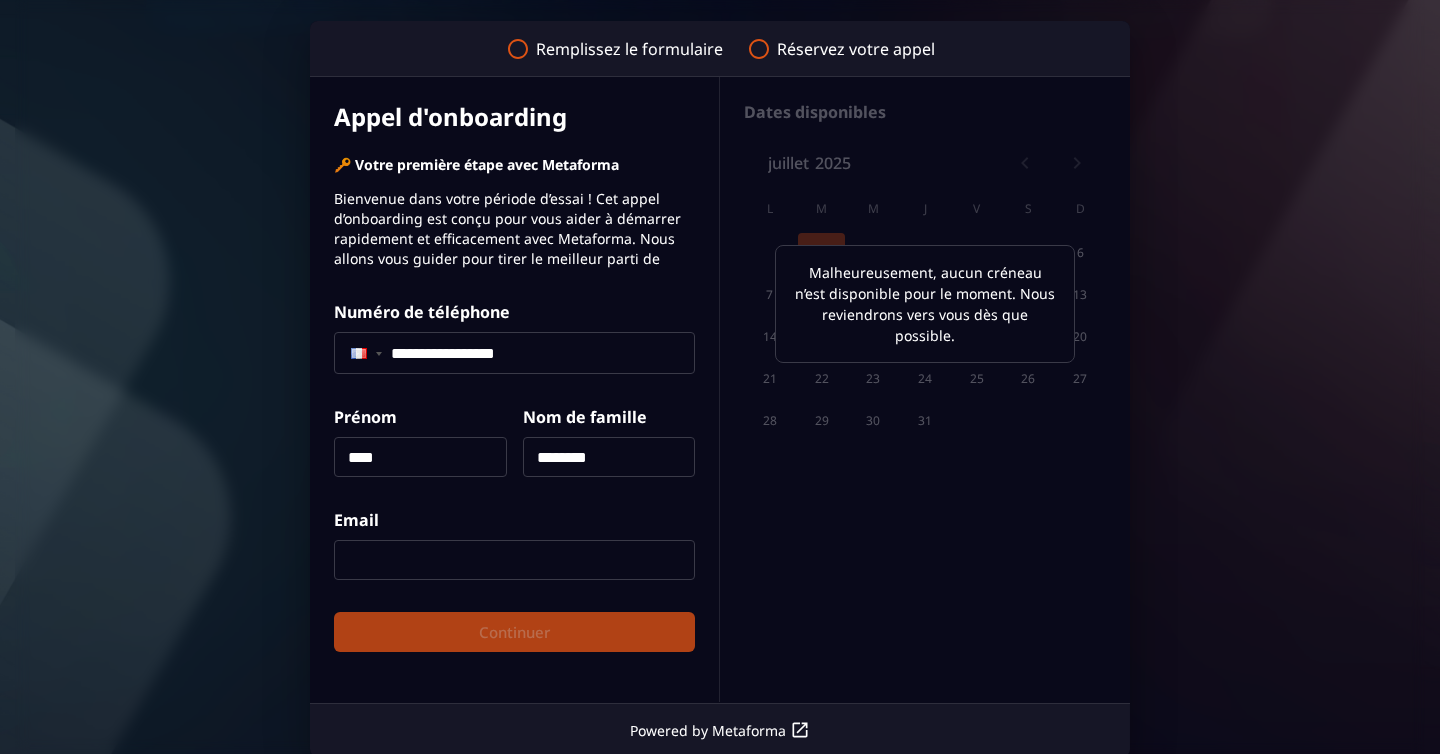 type on "**********" 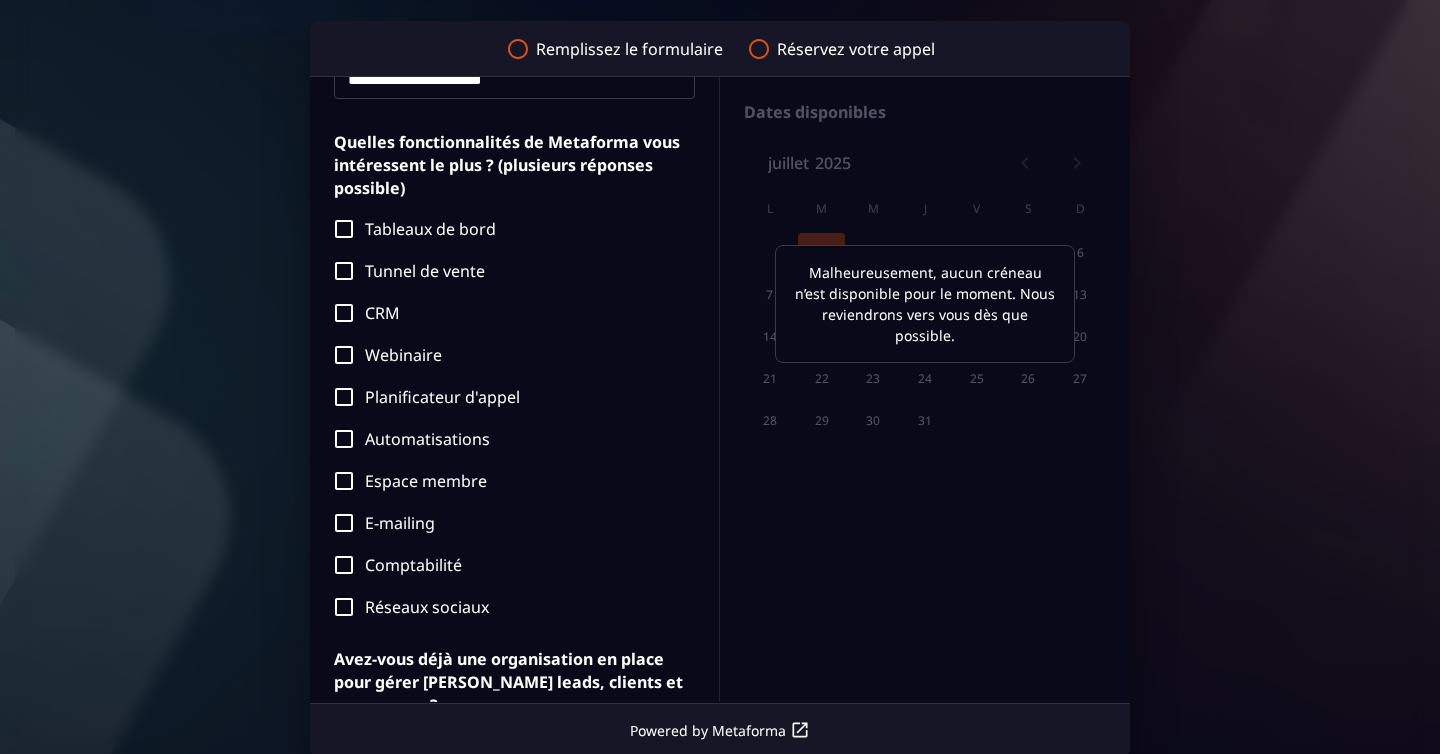 scroll, scrollTop: 503, scrollLeft: 0, axis: vertical 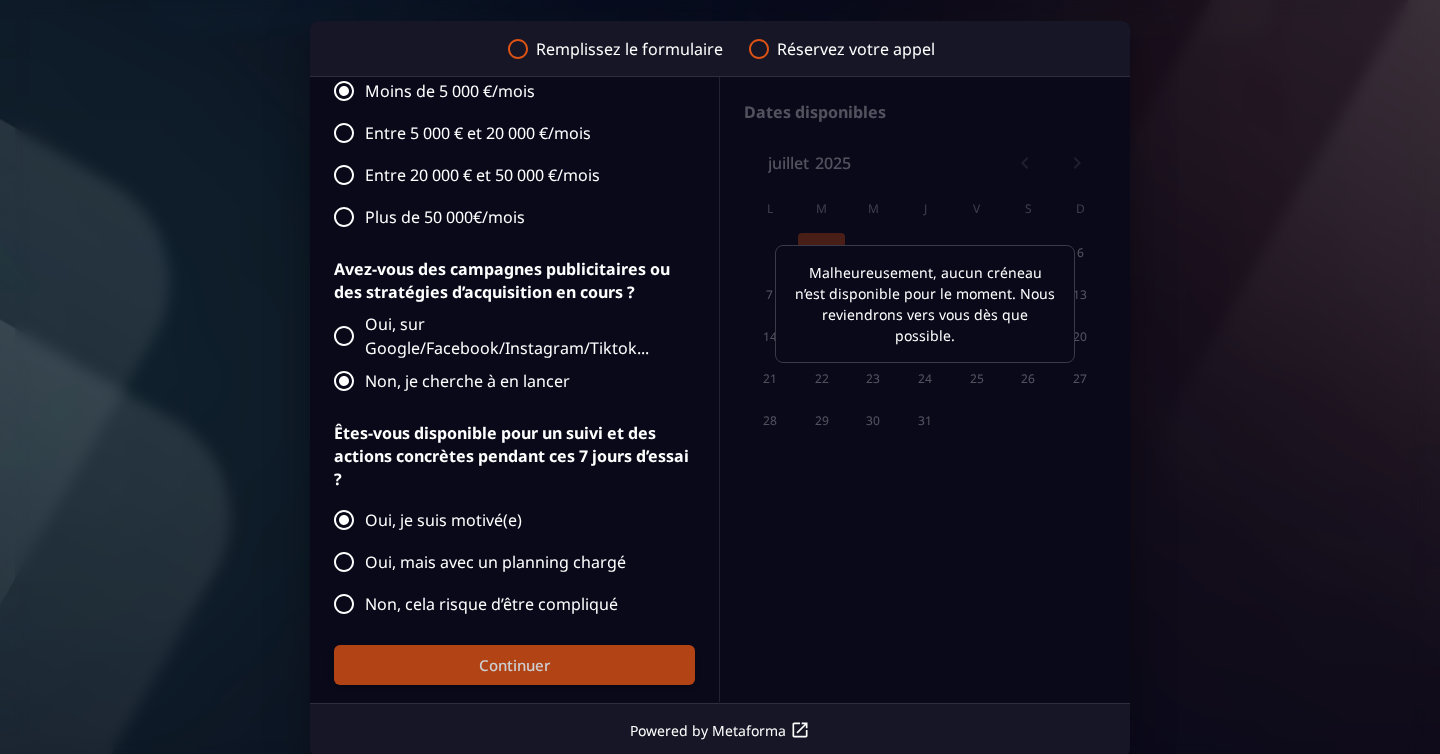 click on "Continuer" at bounding box center (514, 665) 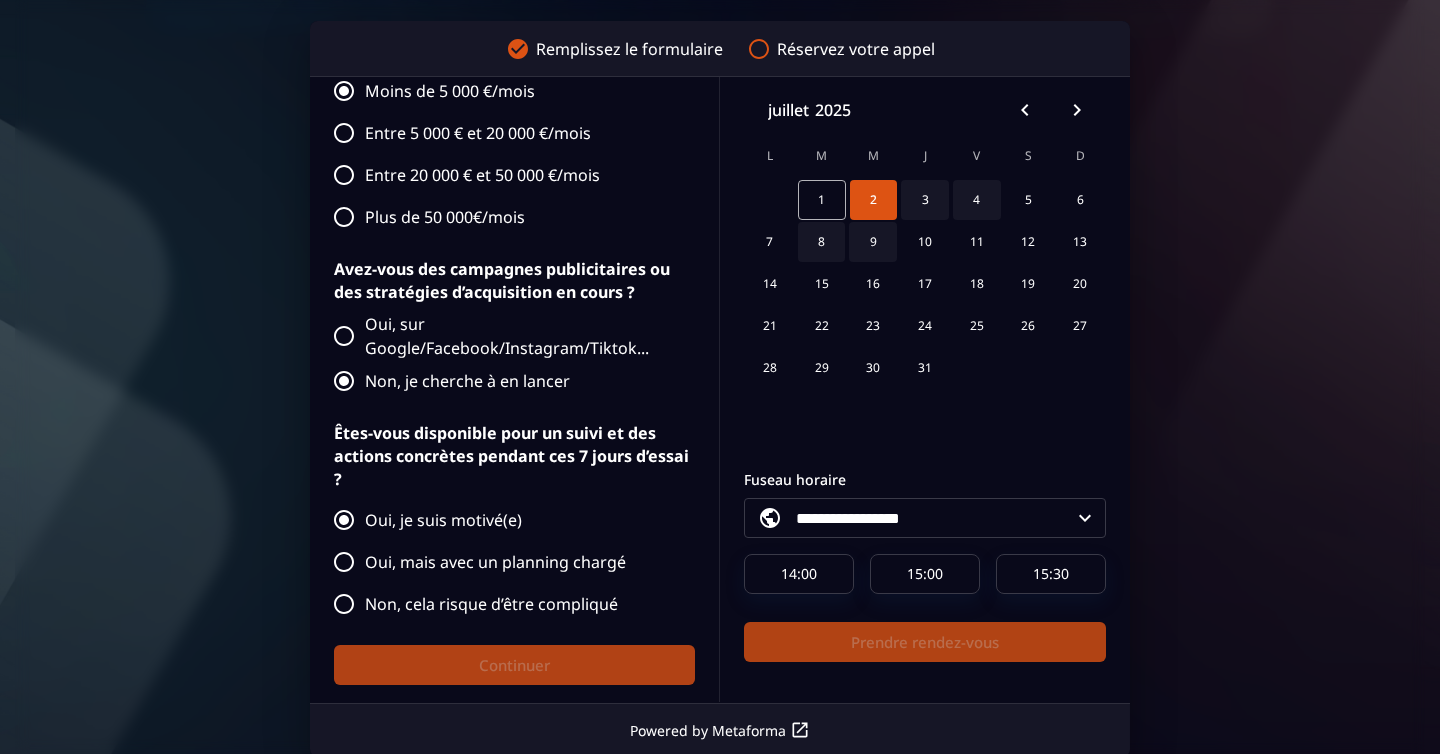 scroll, scrollTop: 0, scrollLeft: 0, axis: both 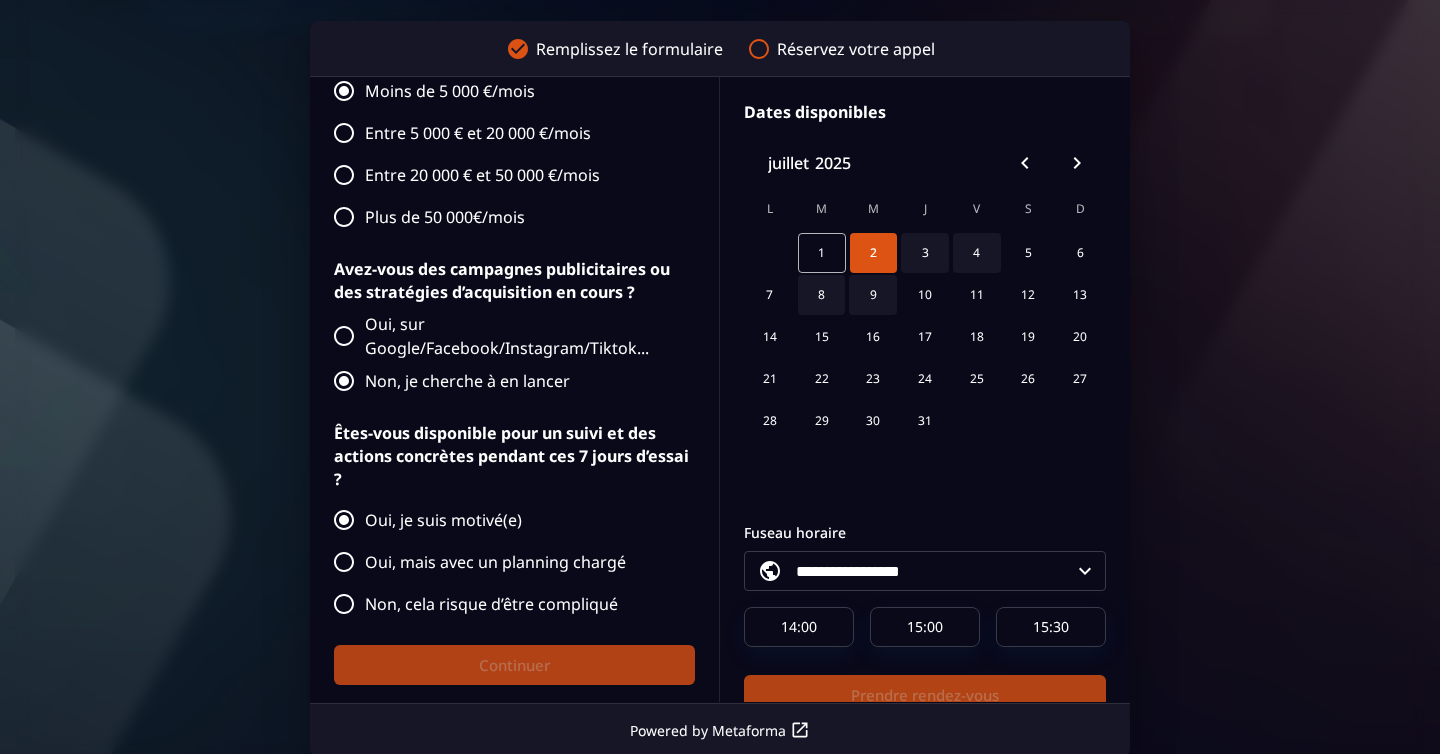 click on "1 2 3 4 5 6" at bounding box center [925, 253] 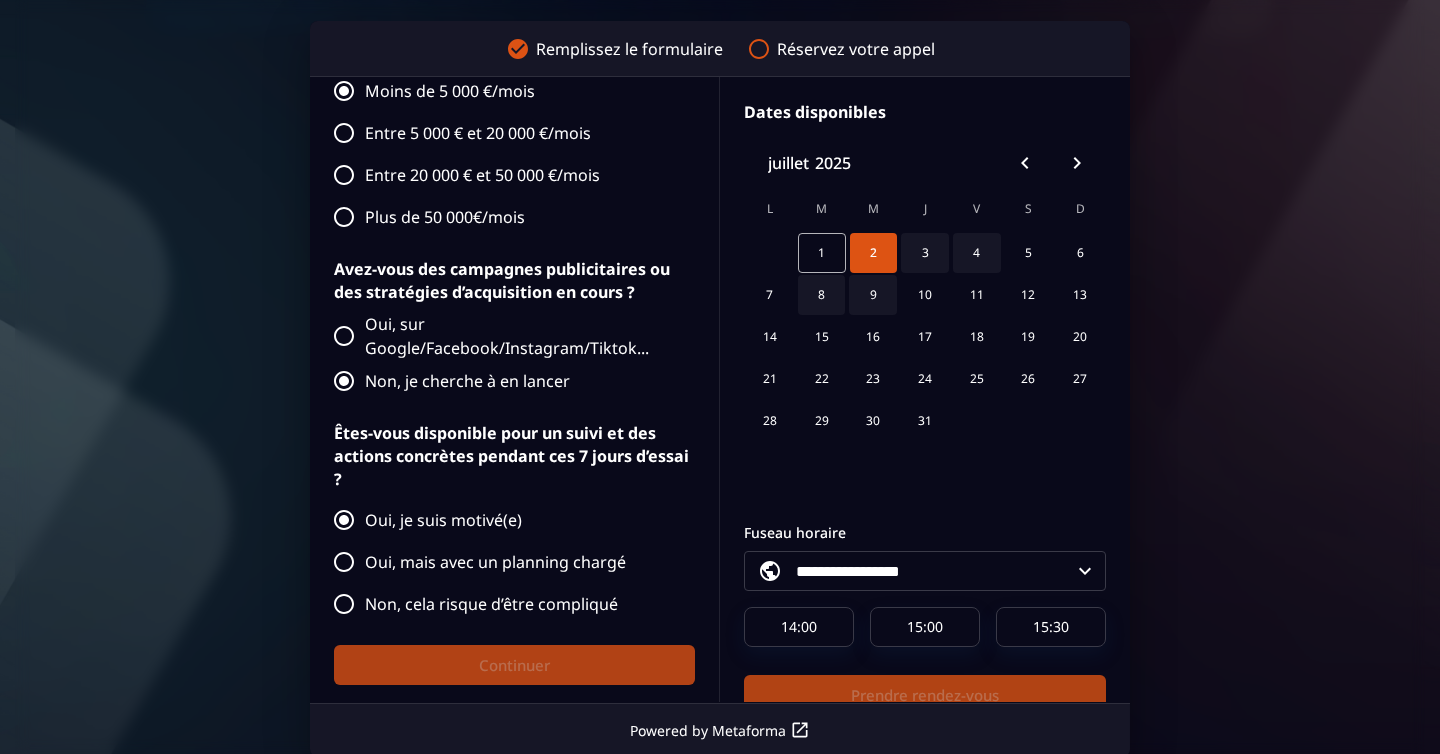 scroll, scrollTop: 53, scrollLeft: 0, axis: vertical 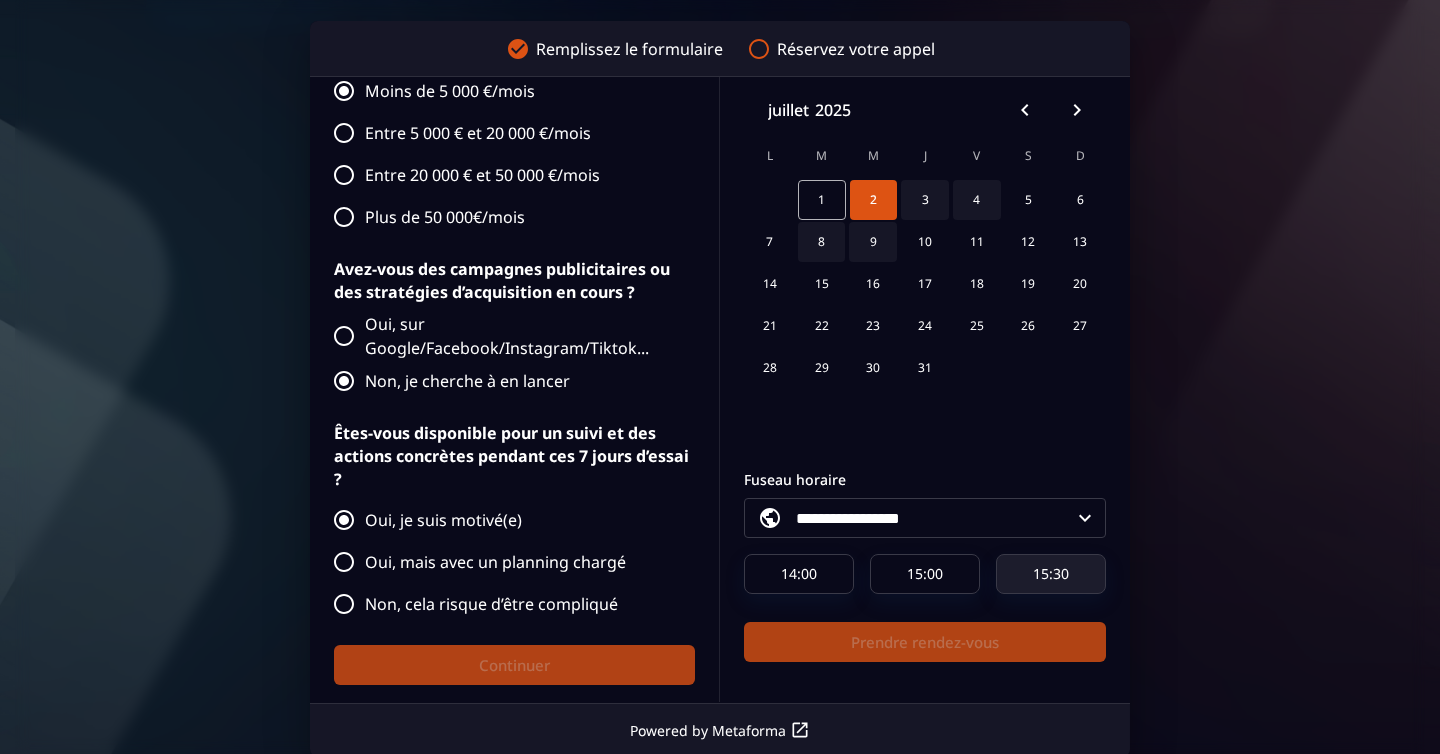 click on "15:30" at bounding box center (1051, 574) 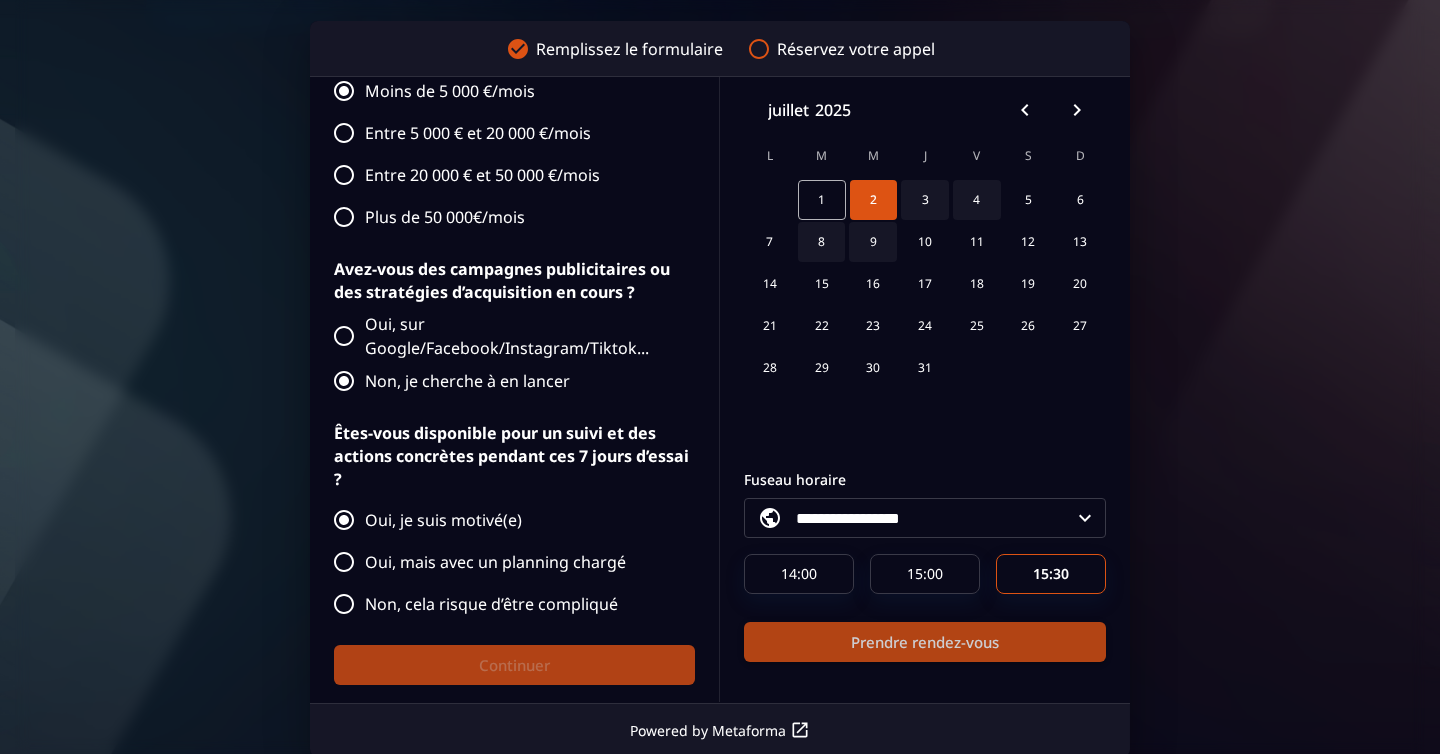 click on "Prendre rendez-vous" at bounding box center [925, 642] 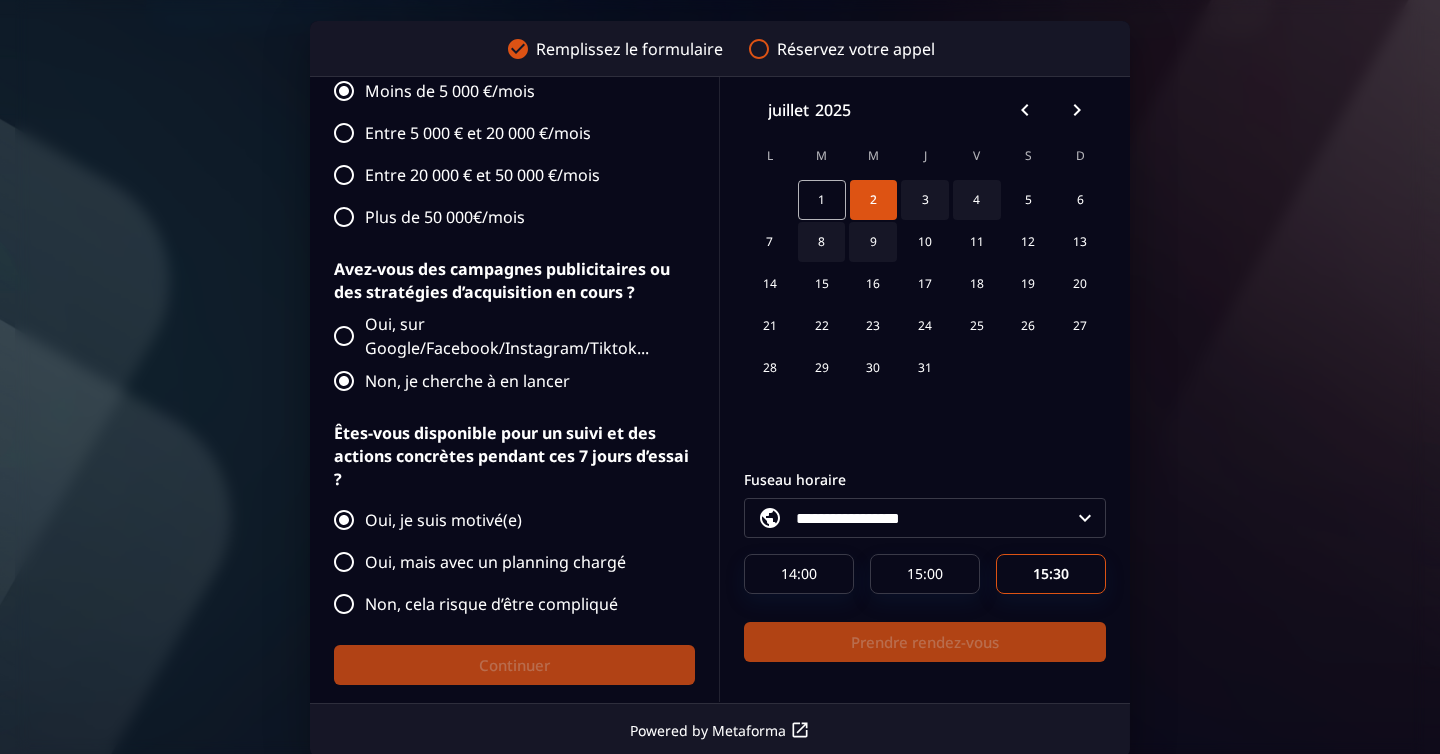 click on "1 2 3 4 5 6" at bounding box center [925, 200] 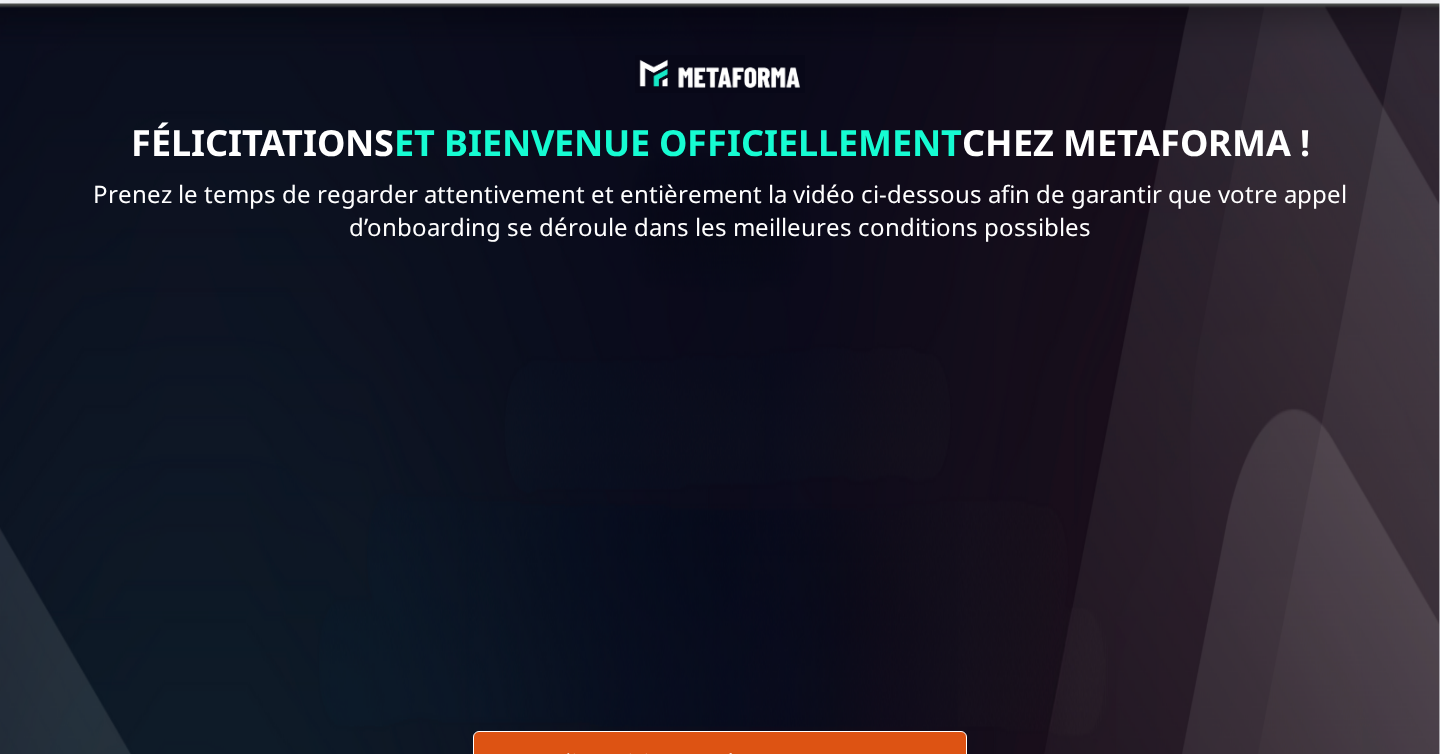 scroll, scrollTop: 0, scrollLeft: 0, axis: both 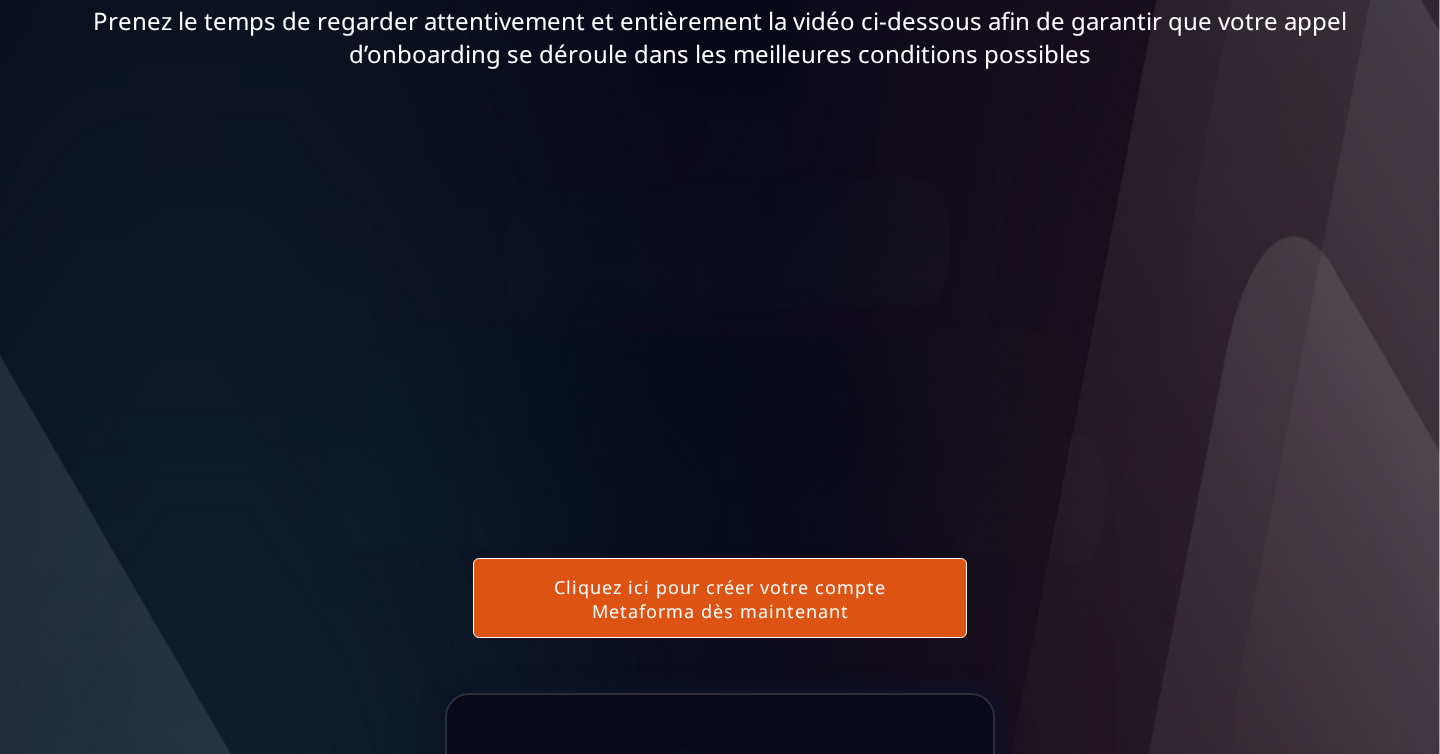 click on "Cliquez ici pour créer votre compte Metaforma dès maintenant" at bounding box center (720, 598) 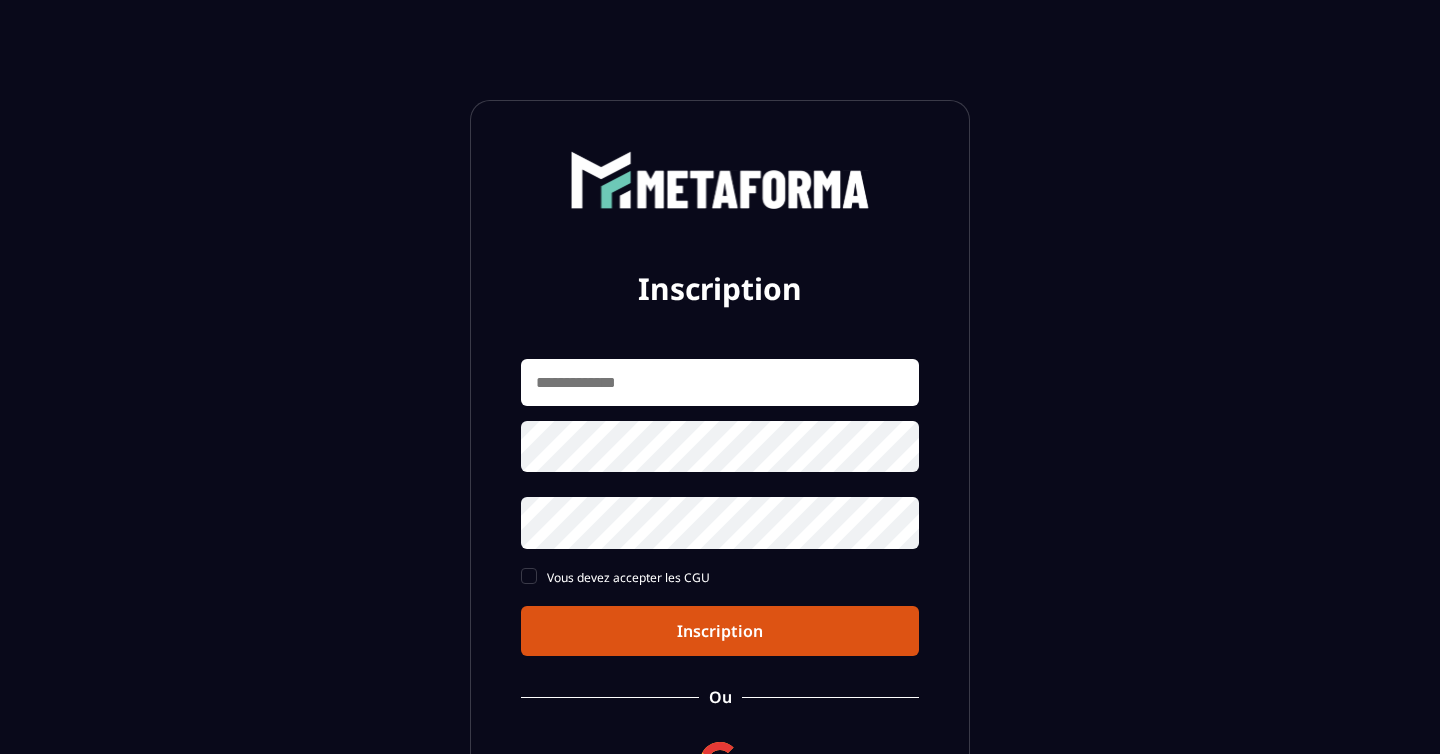 scroll, scrollTop: 0, scrollLeft: 0, axis: both 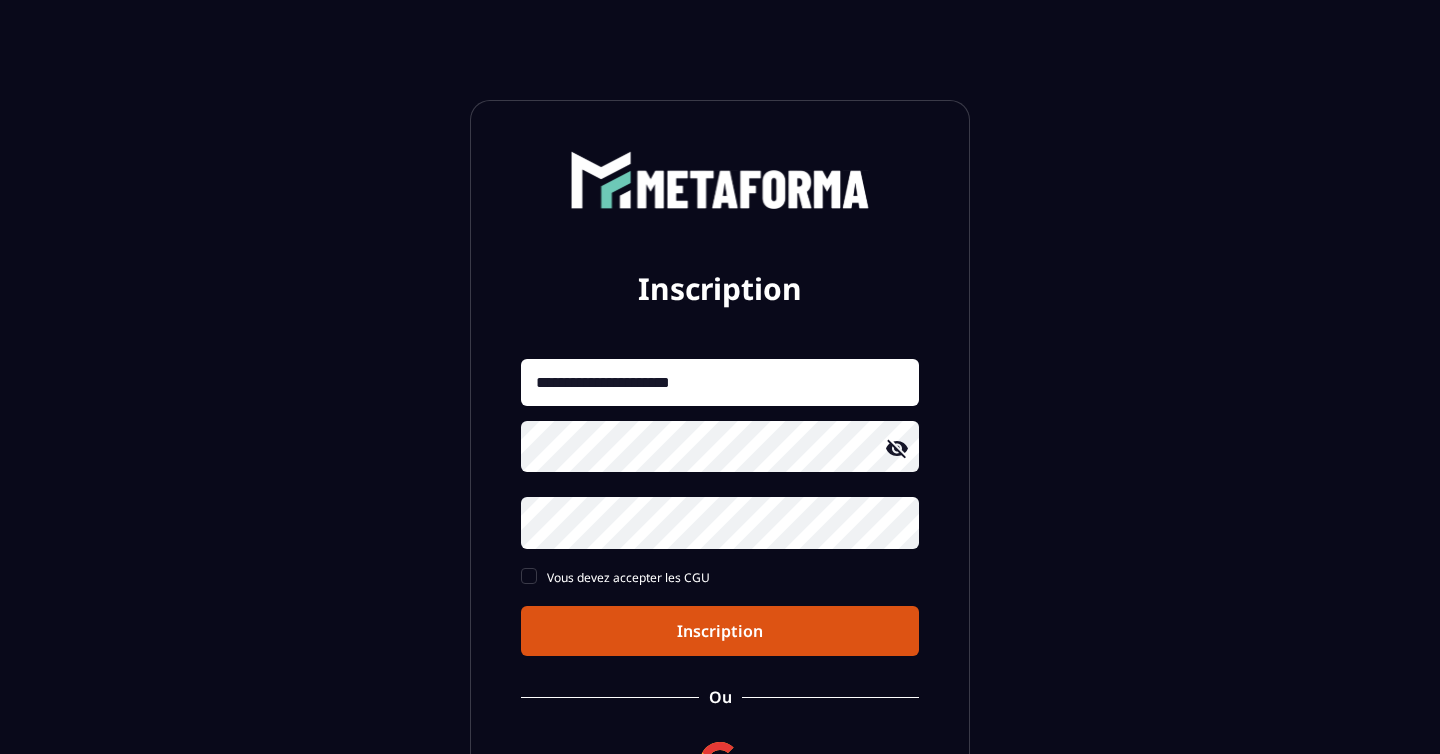 click 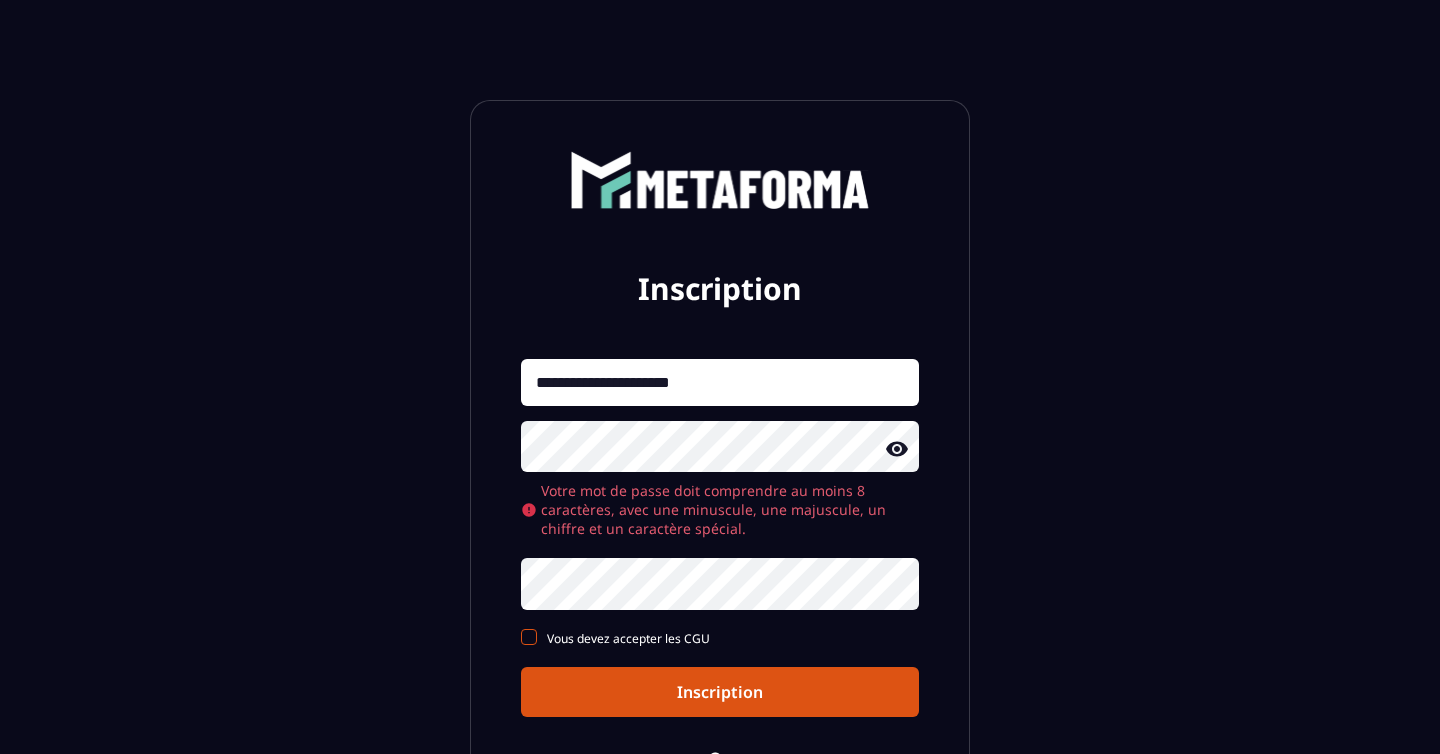 click on "**********" at bounding box center [720, 538] 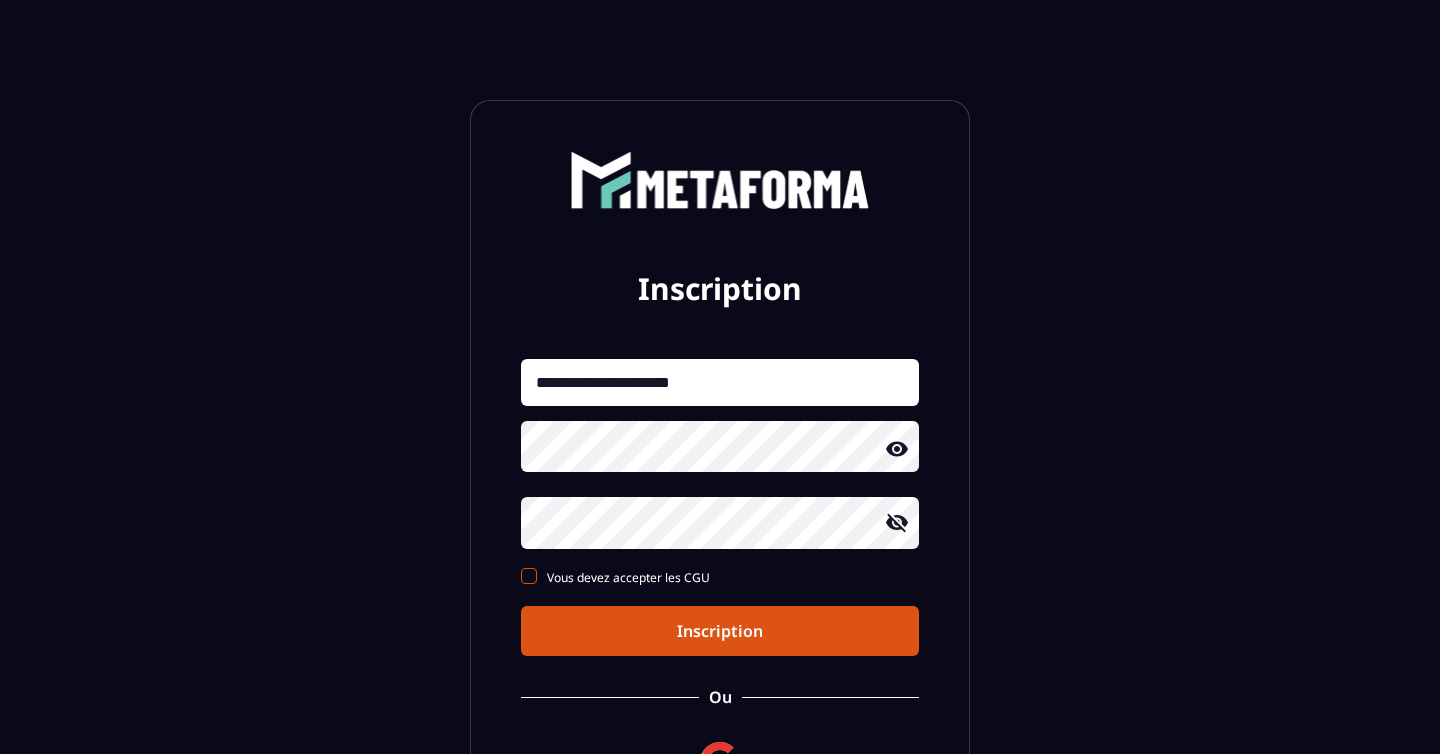 click at bounding box center (529, 576) 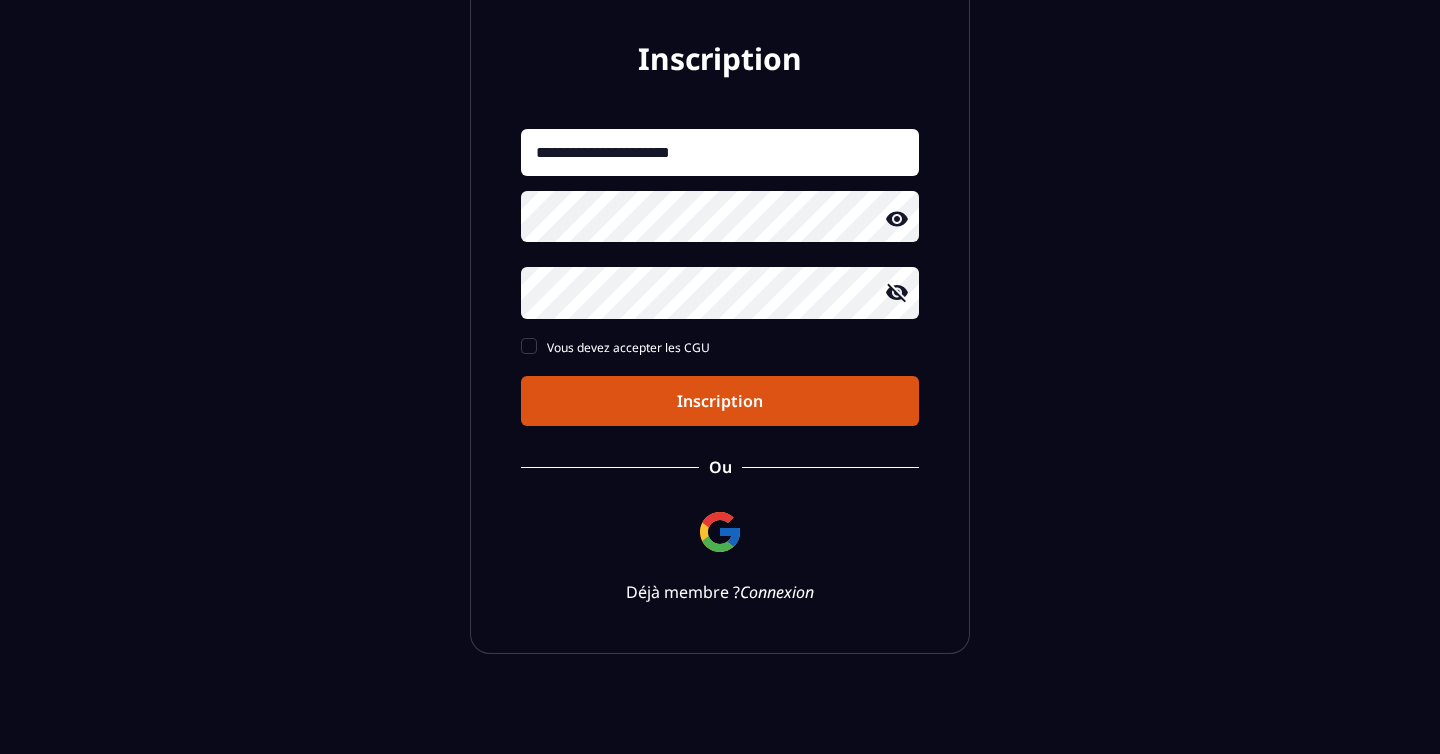 click on "Connexion" at bounding box center (777, 592) 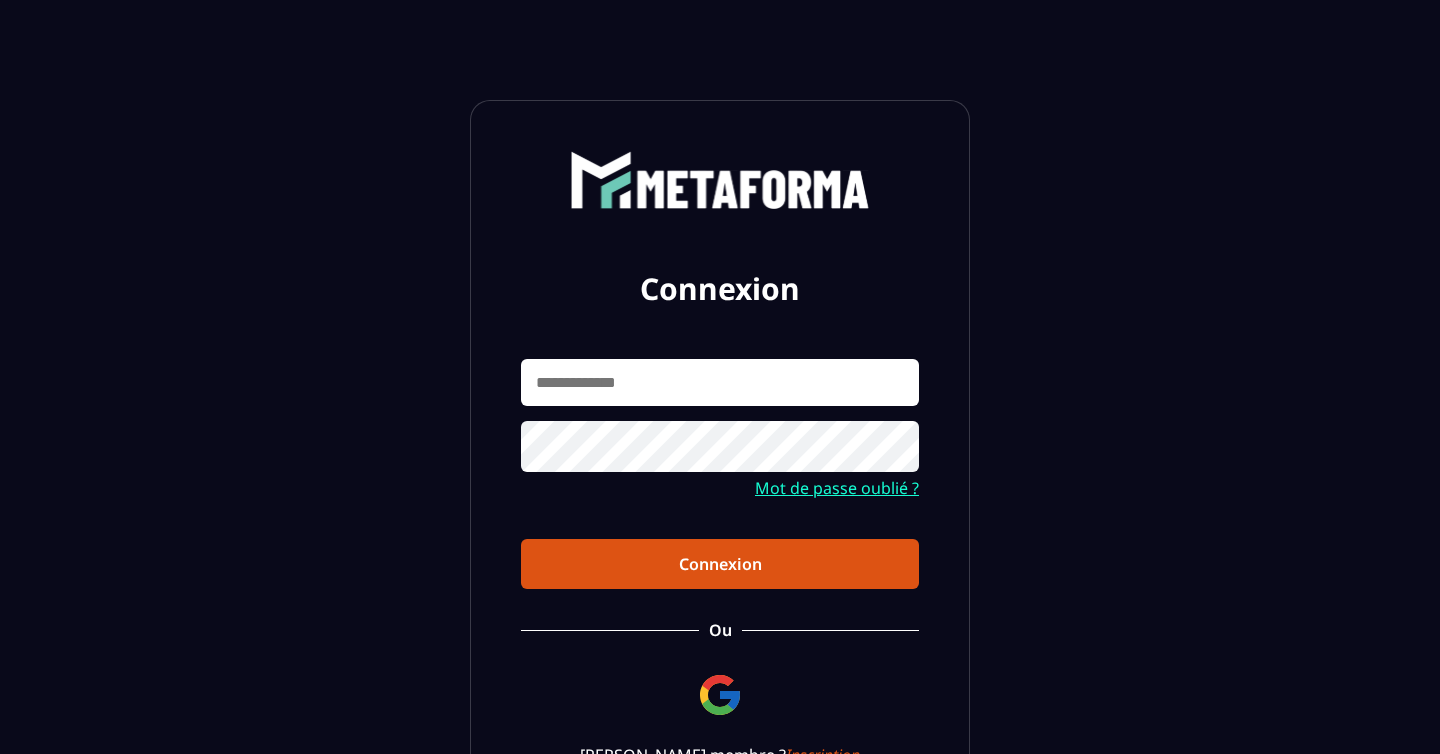 scroll, scrollTop: 0, scrollLeft: 0, axis: both 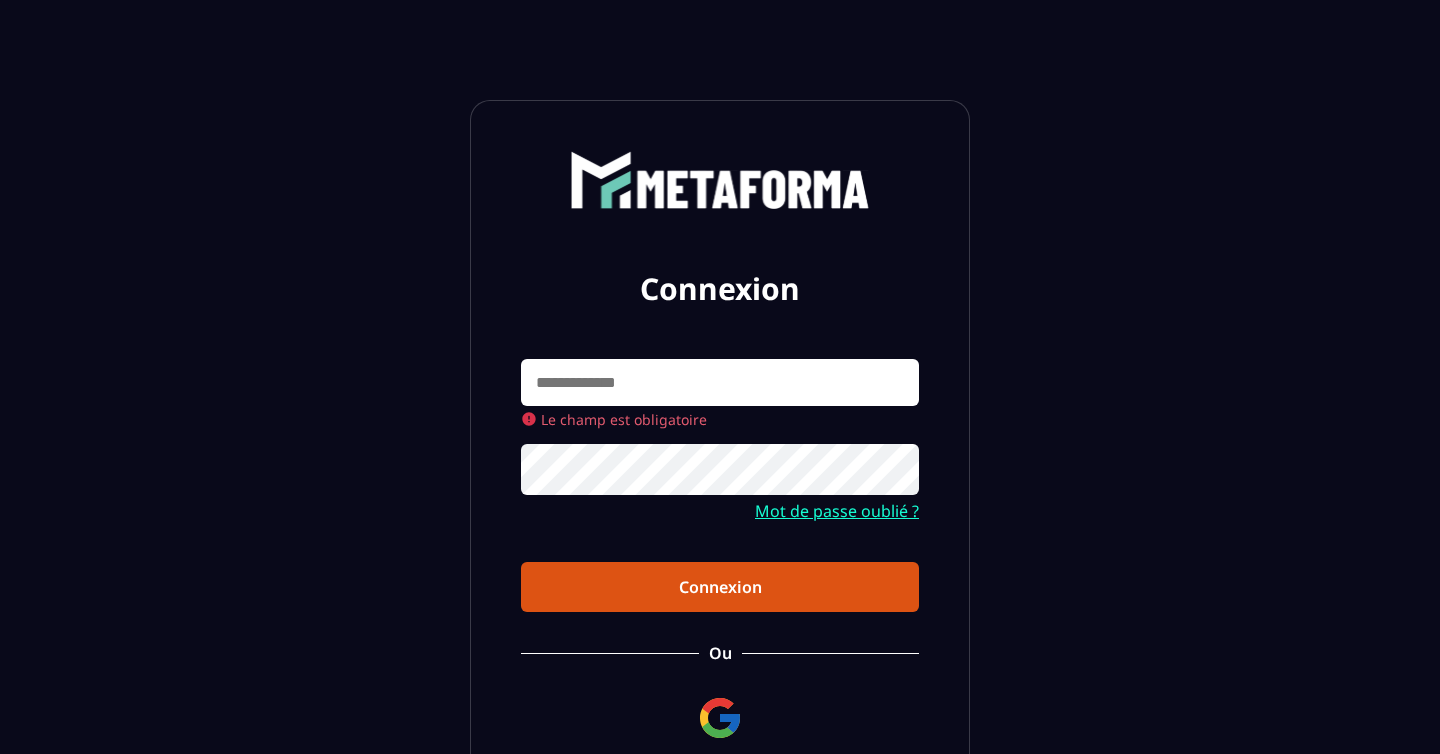 click on "Connexion Le champ est obligatoire Mot de passe oublié ? Connexion [PERSON_NAME] membre ?  Inscription" at bounding box center [720, 470] 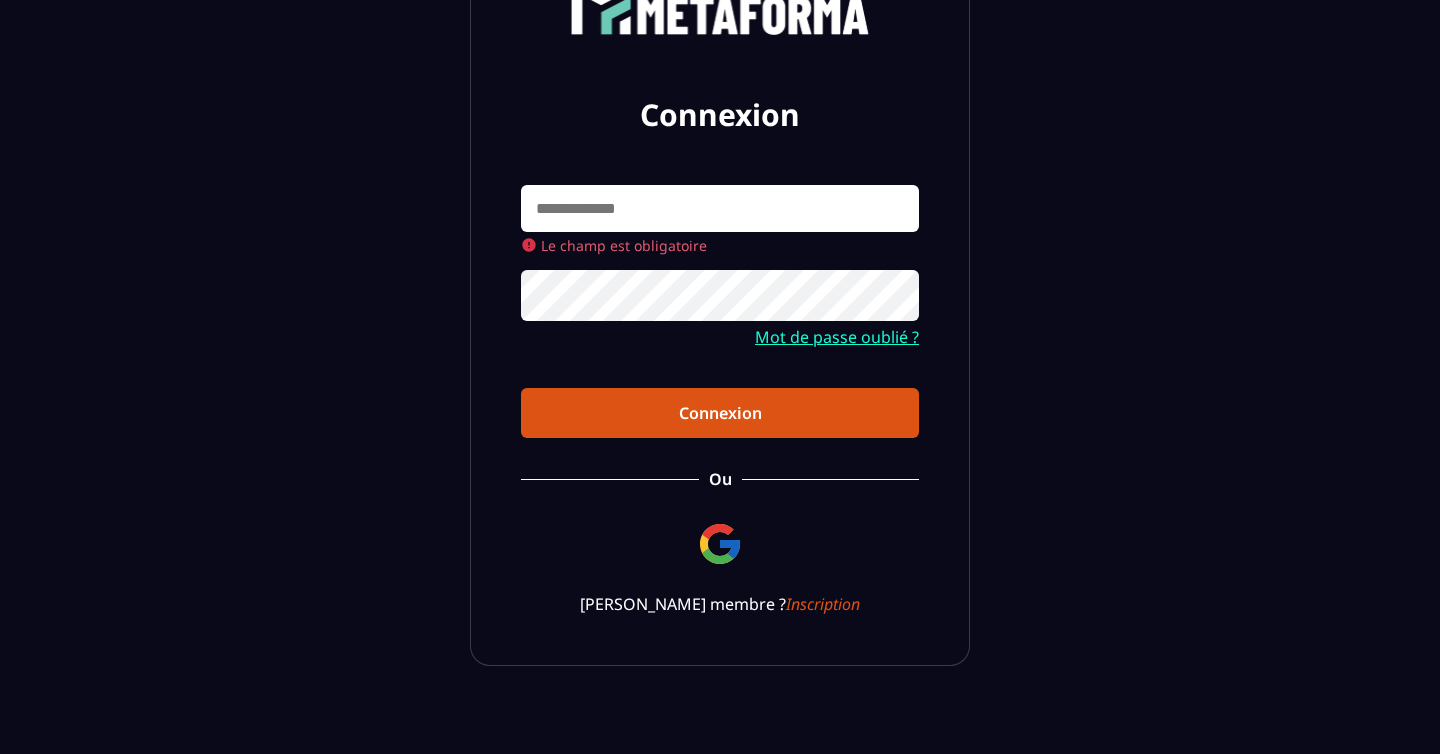 scroll, scrollTop: 189, scrollLeft: 0, axis: vertical 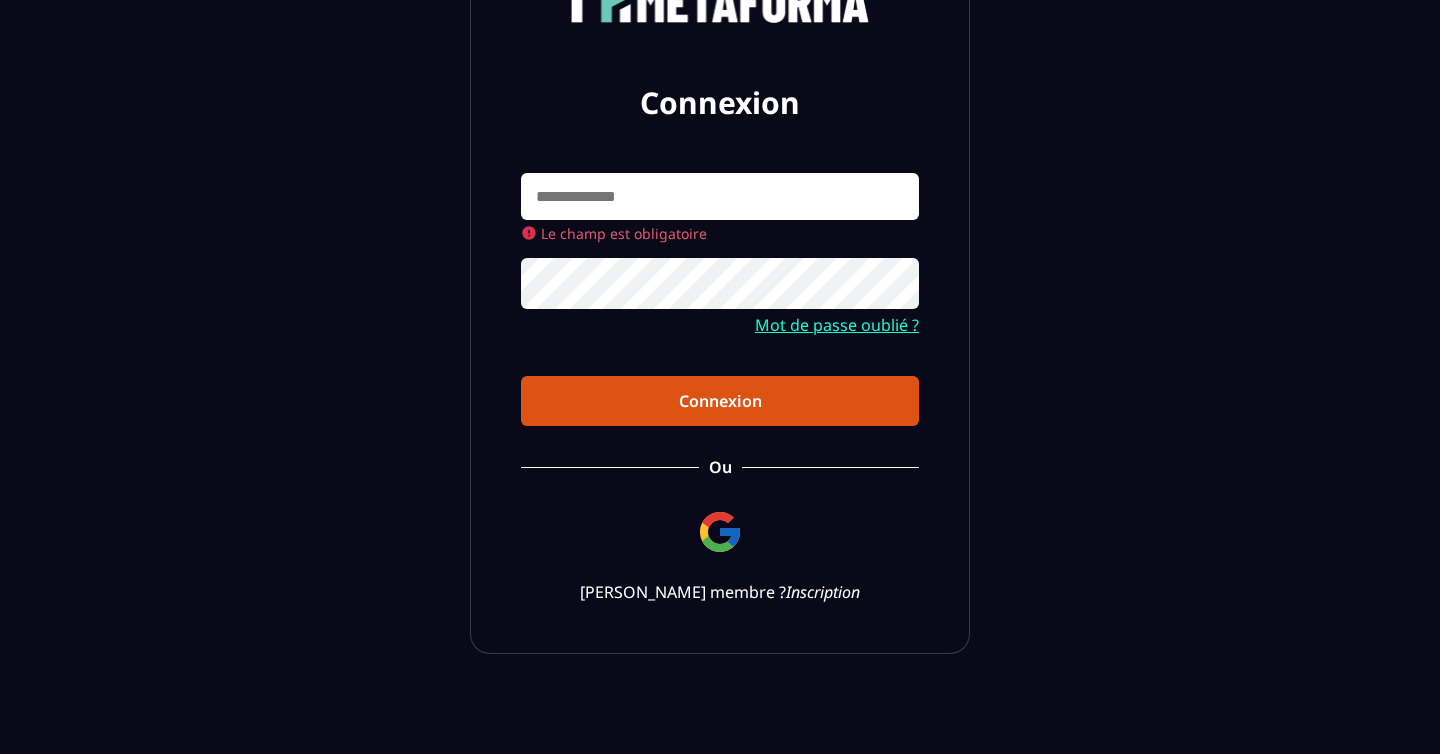 click on "Inscription" at bounding box center [823, 592] 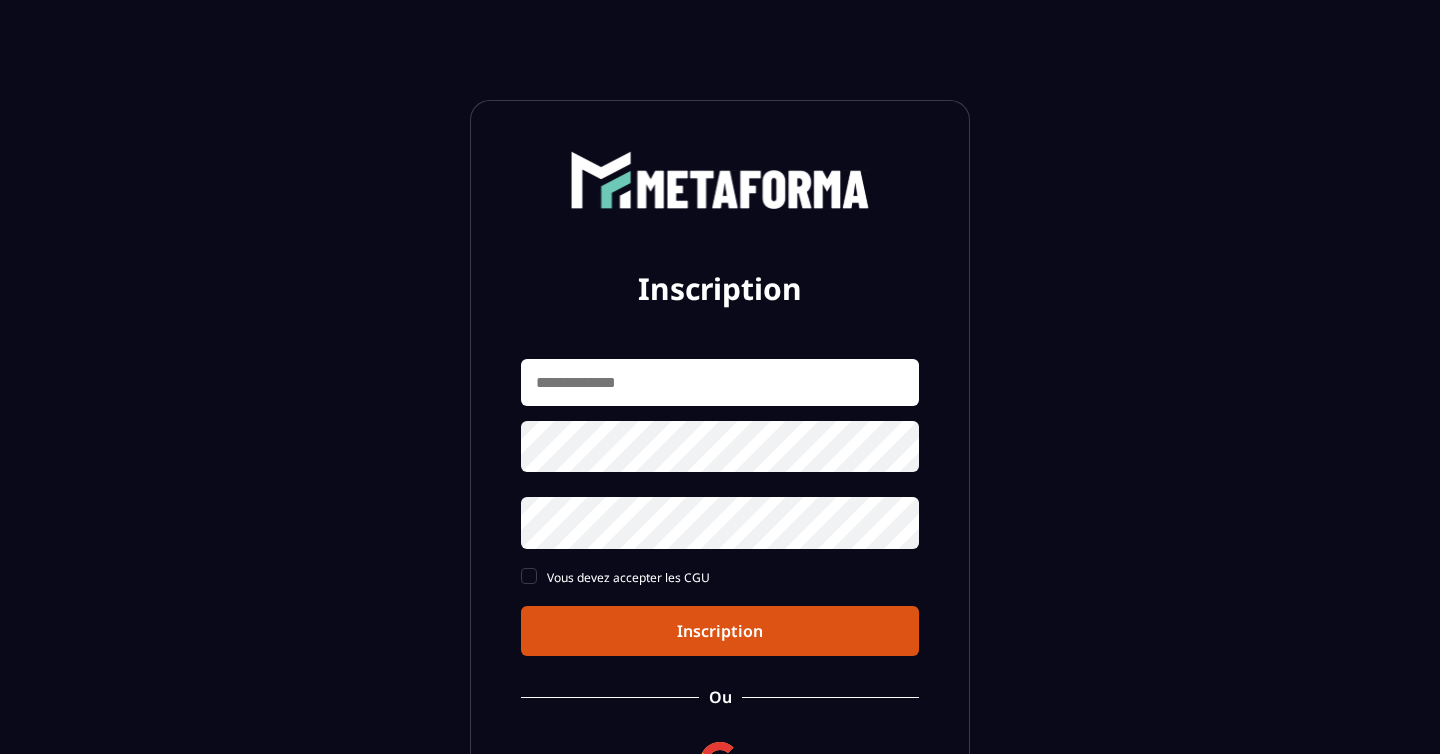 scroll, scrollTop: 0, scrollLeft: 0, axis: both 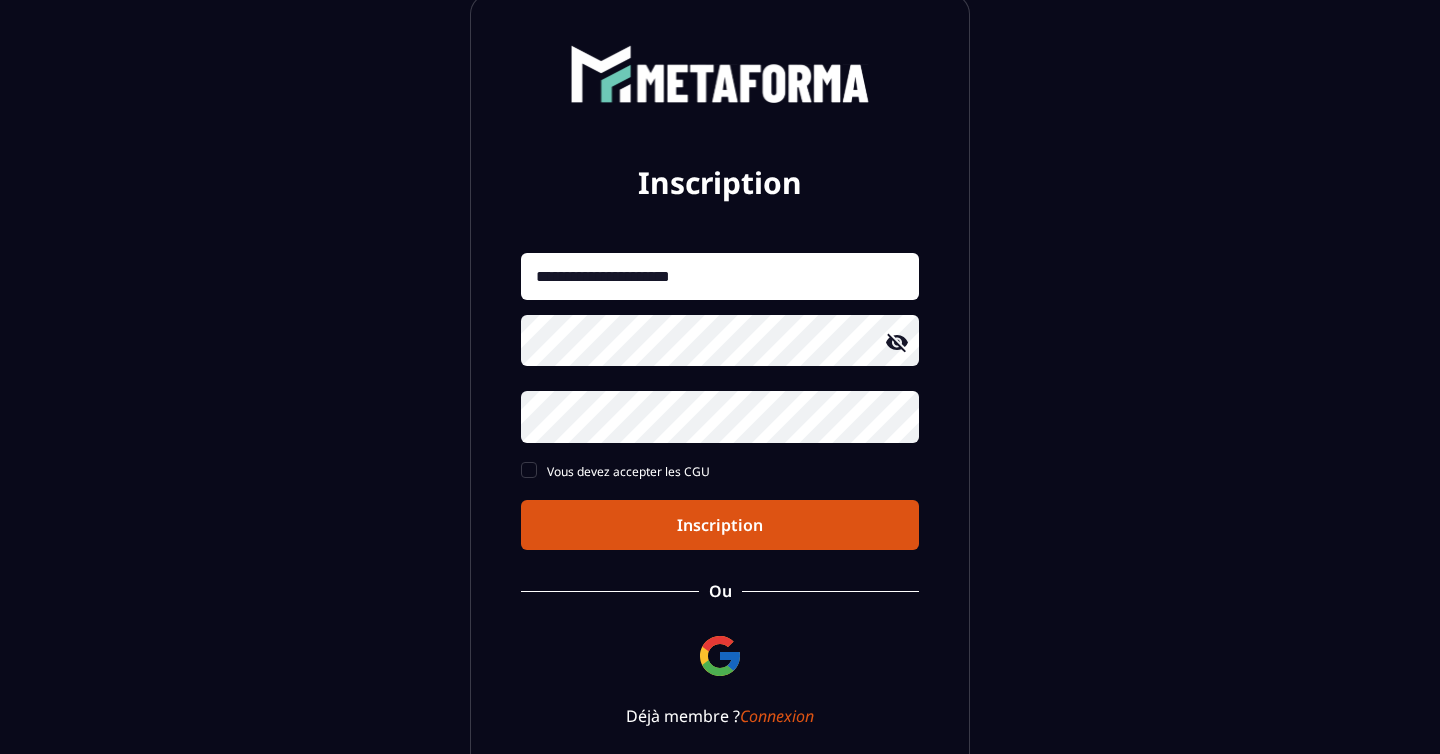 click 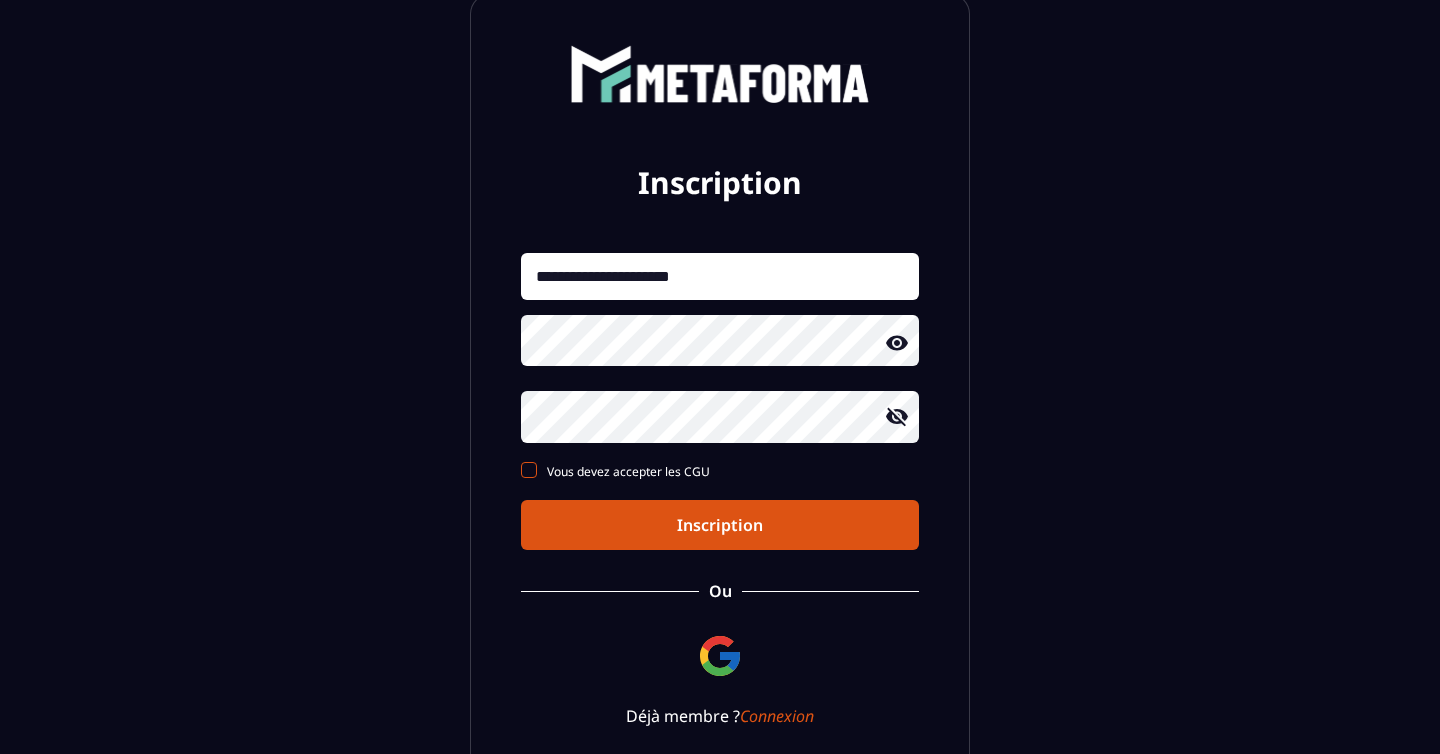 click at bounding box center [529, 470] 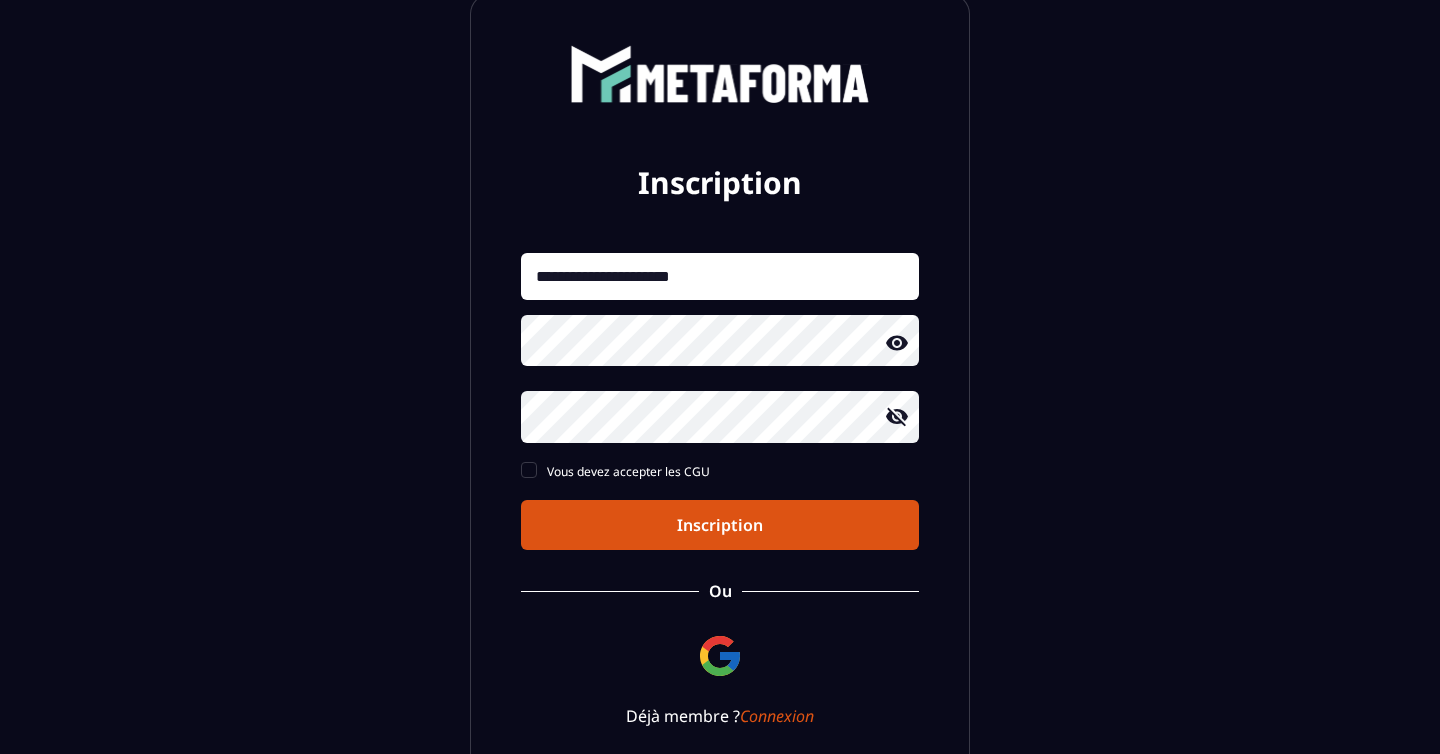 click on "Inscription" at bounding box center (720, 525) 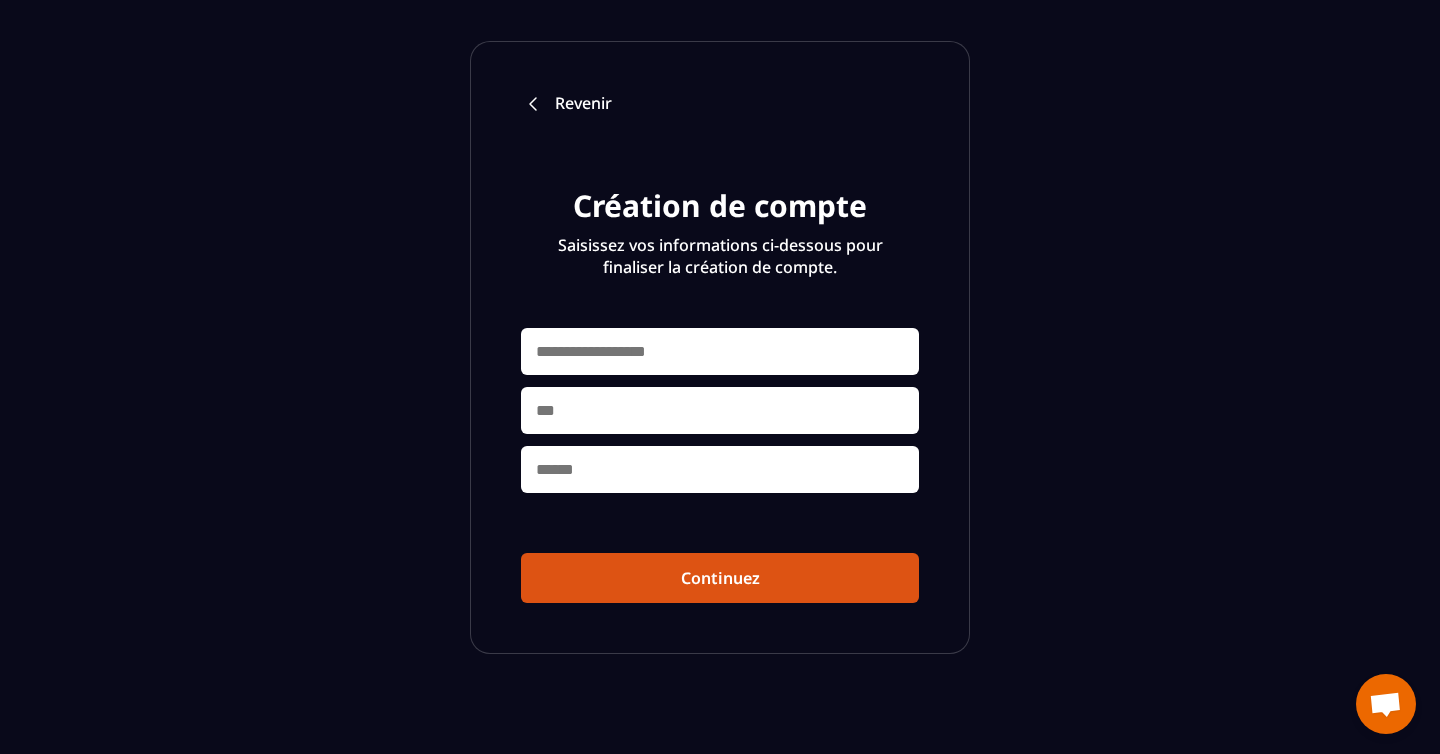 scroll, scrollTop: 71, scrollLeft: 0, axis: vertical 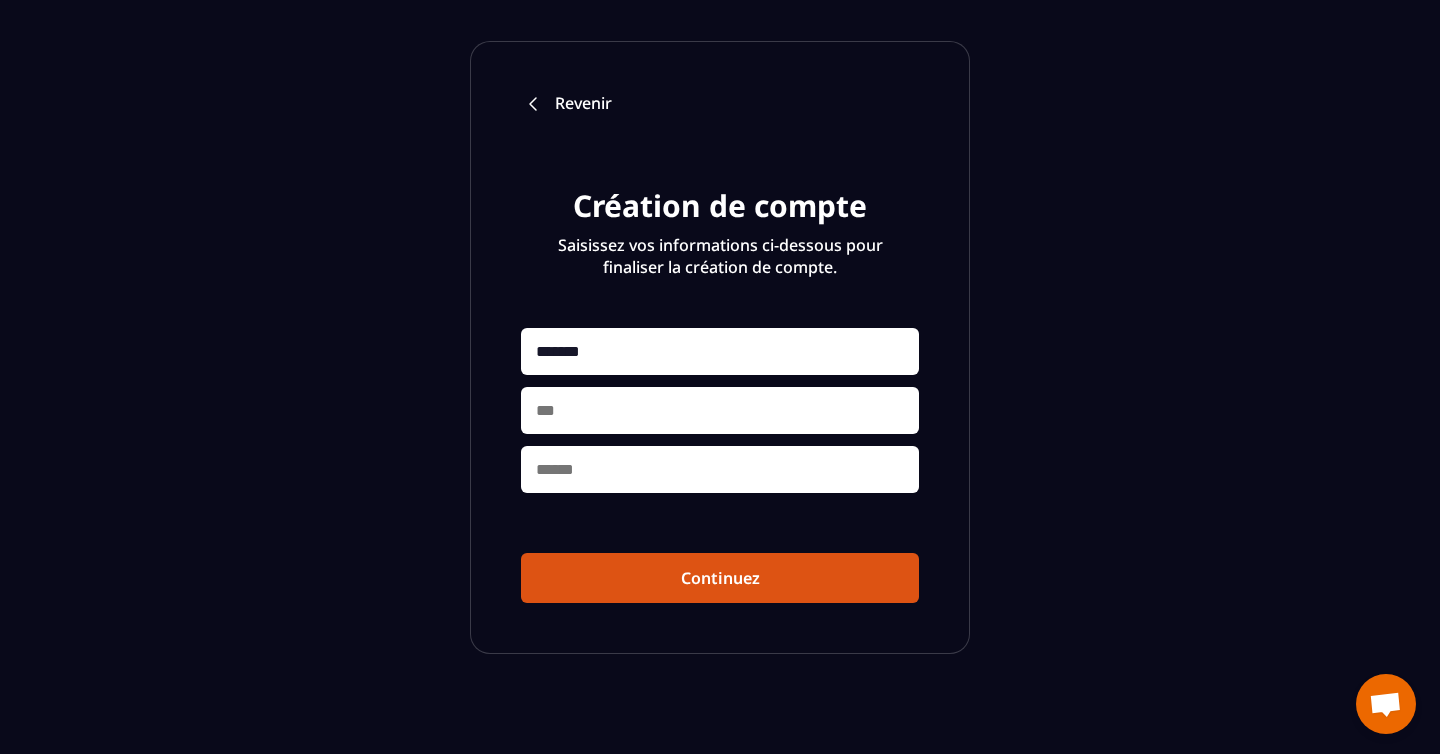 type on "*******" 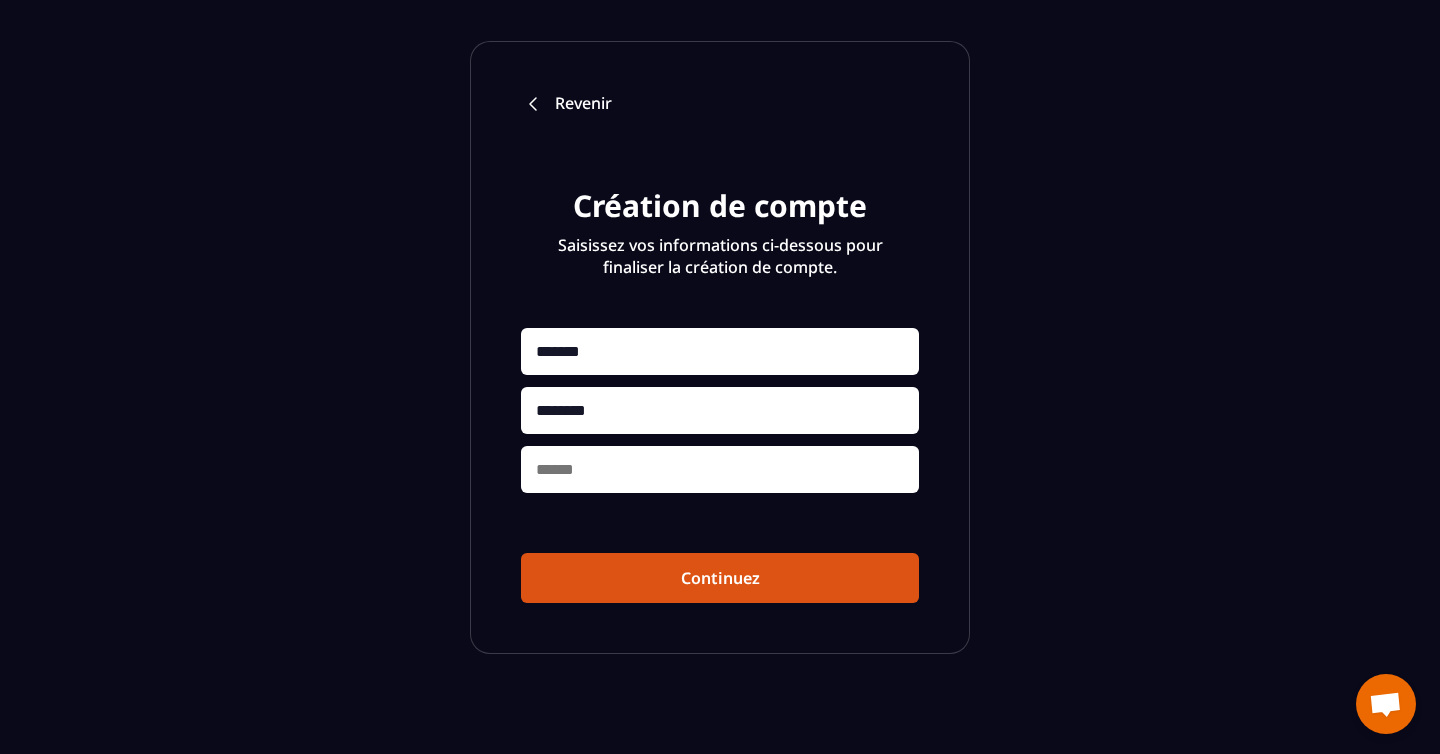 type on "********" 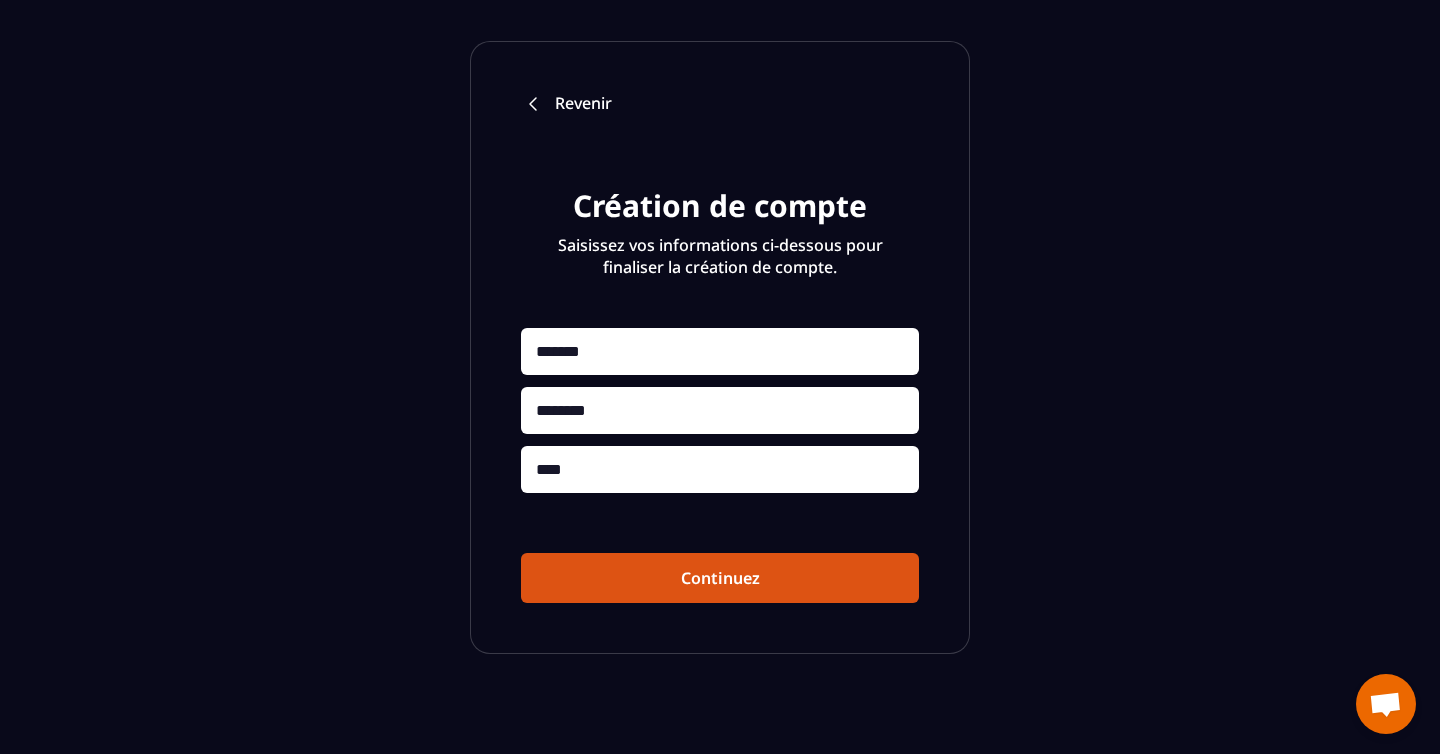 type on "****" 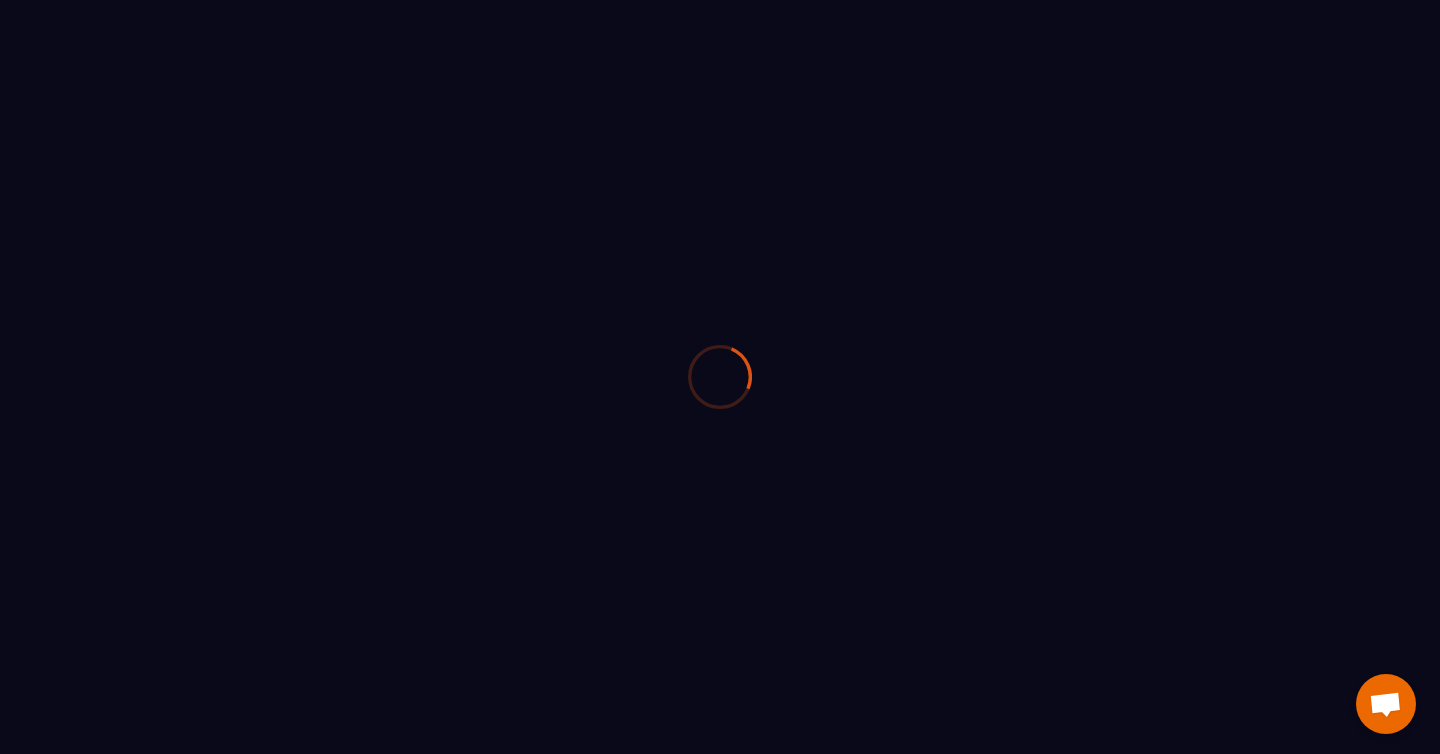 scroll, scrollTop: 0, scrollLeft: 0, axis: both 